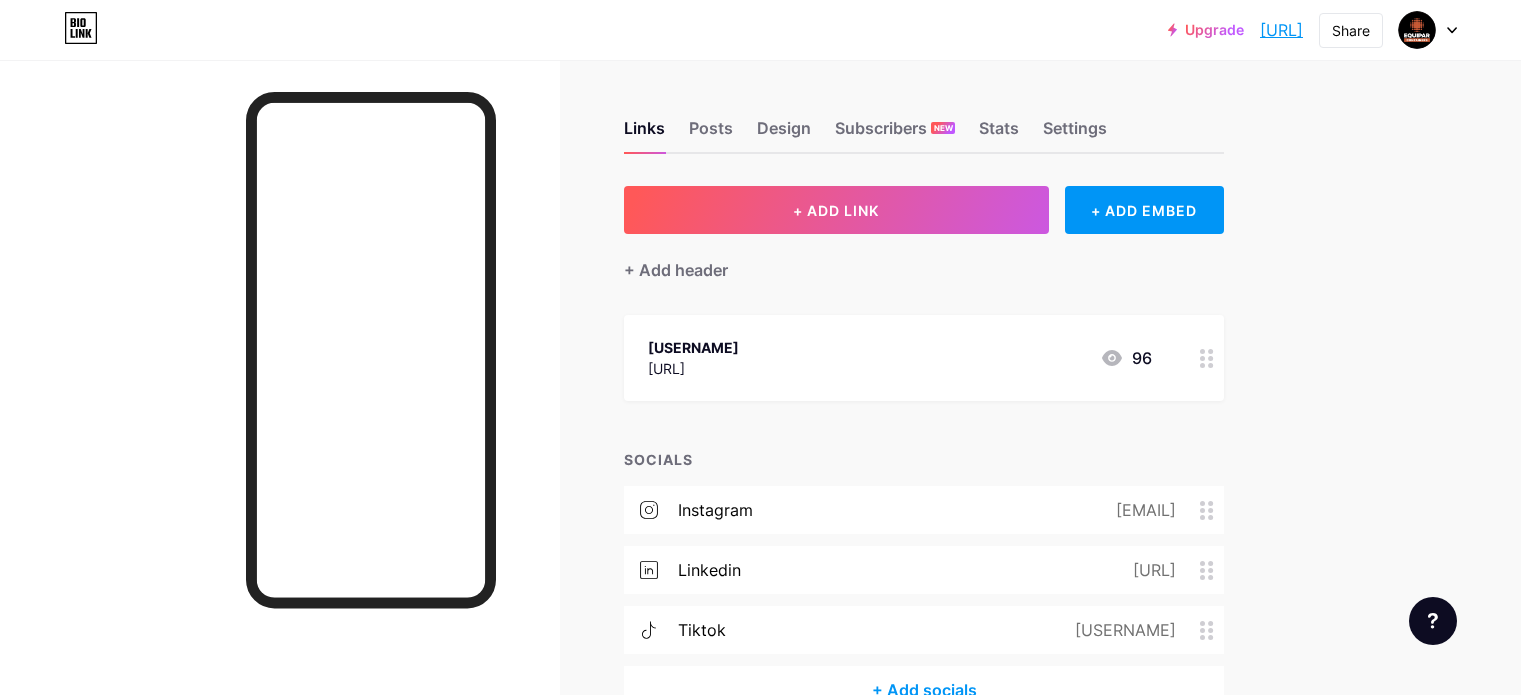 scroll, scrollTop: 0, scrollLeft: 0, axis: both 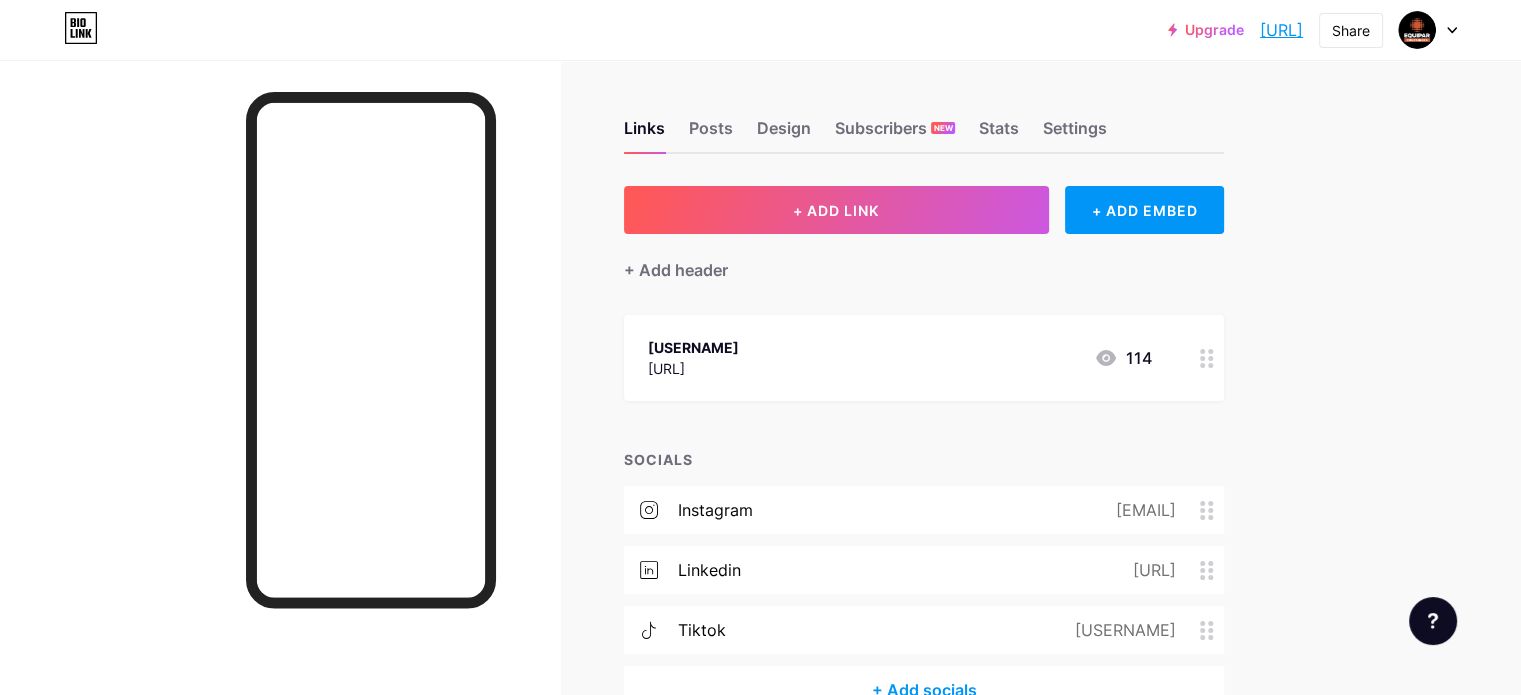 click 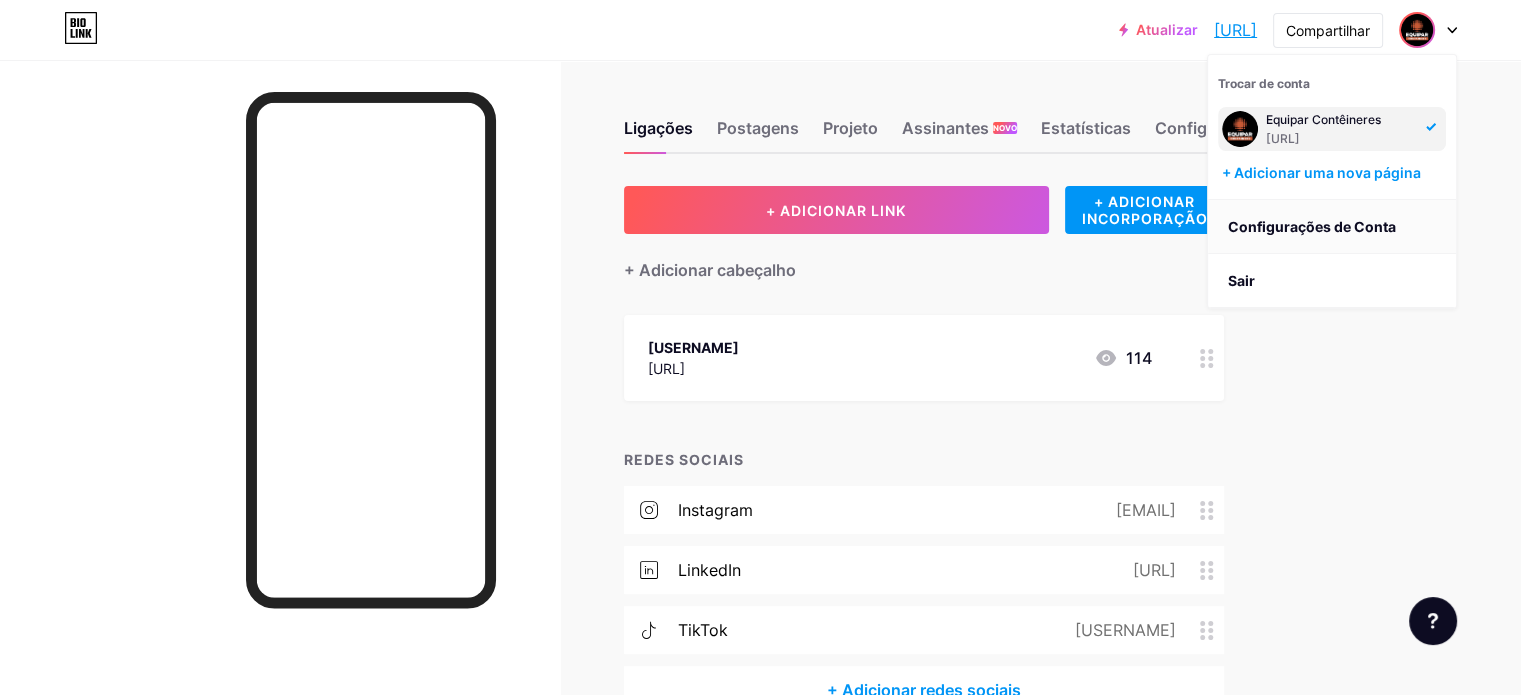click on "Configurações de Conta" at bounding box center (1312, 226) 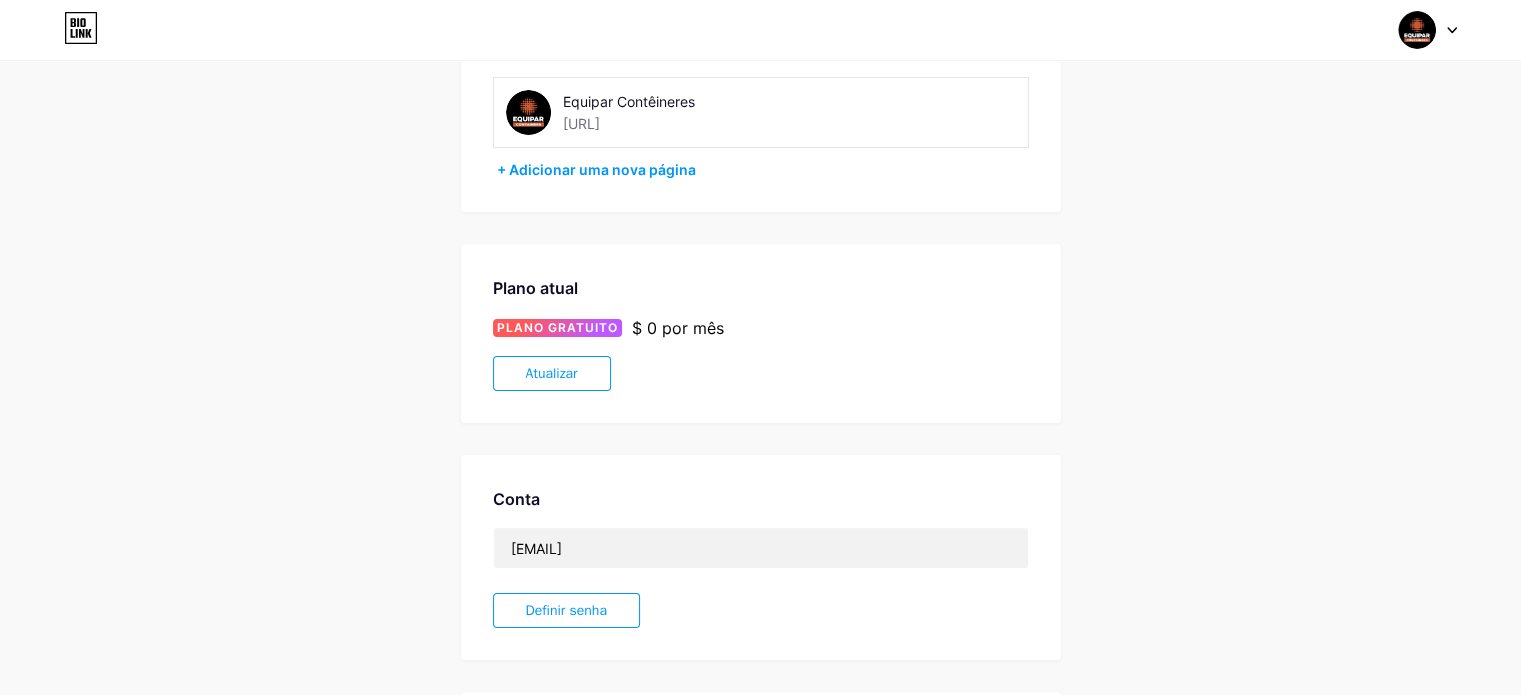 scroll, scrollTop: 18, scrollLeft: 0, axis: vertical 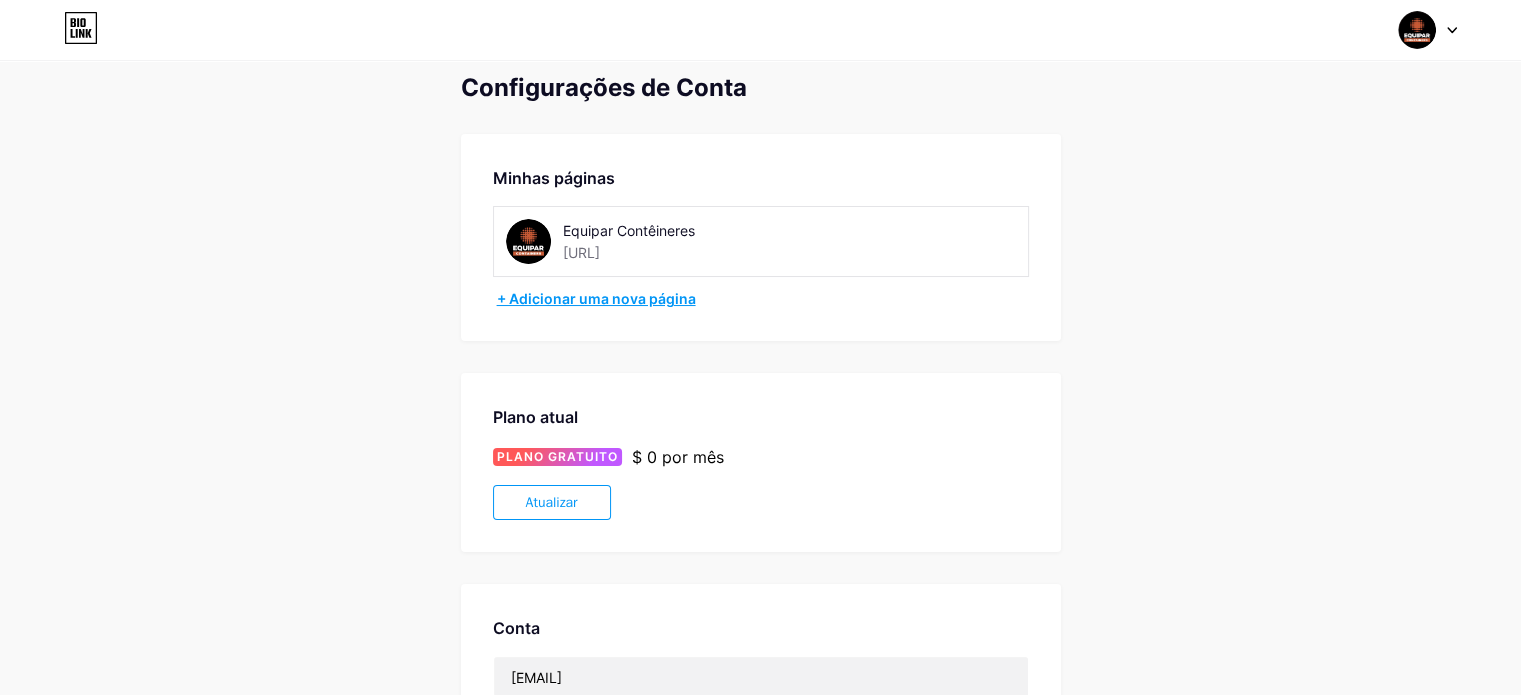 click on "+ Adicionar uma nova página" at bounding box center [596, 298] 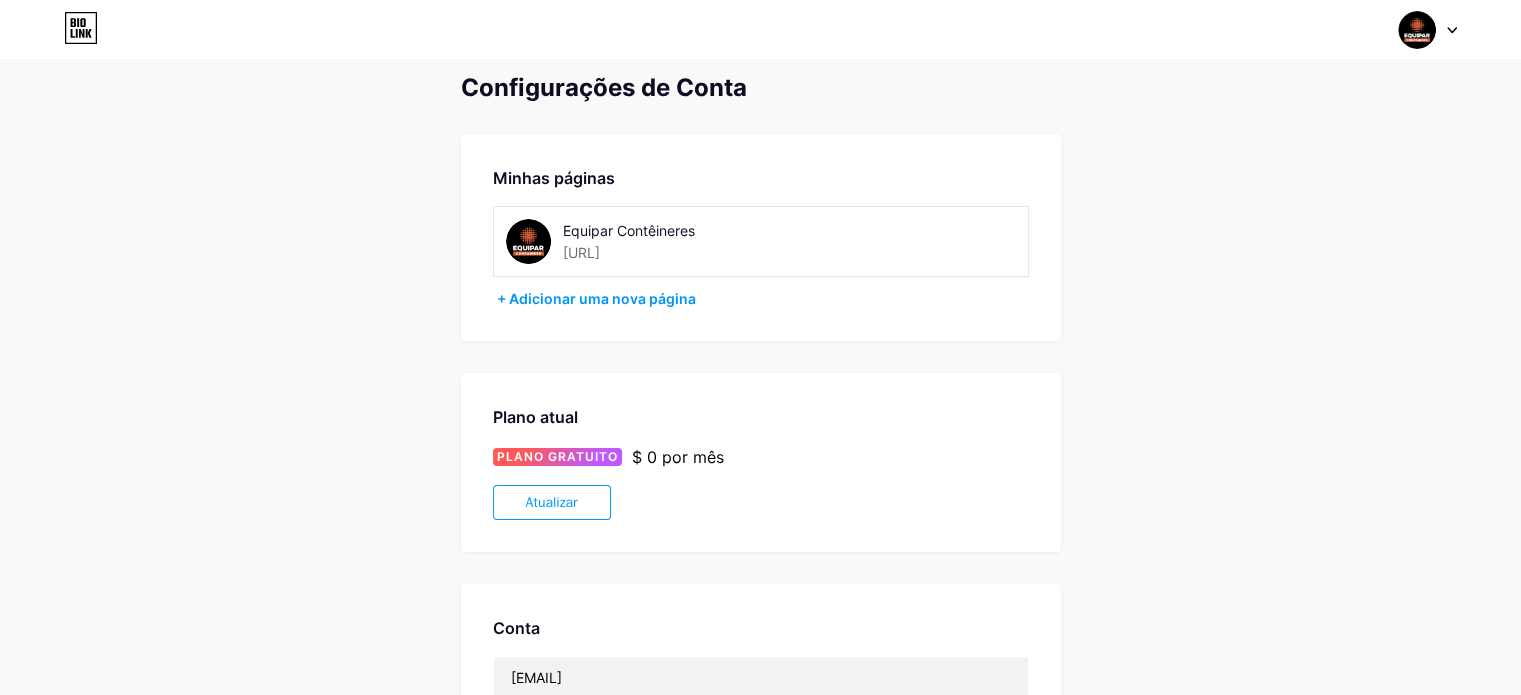 scroll, scrollTop: 0, scrollLeft: 0, axis: both 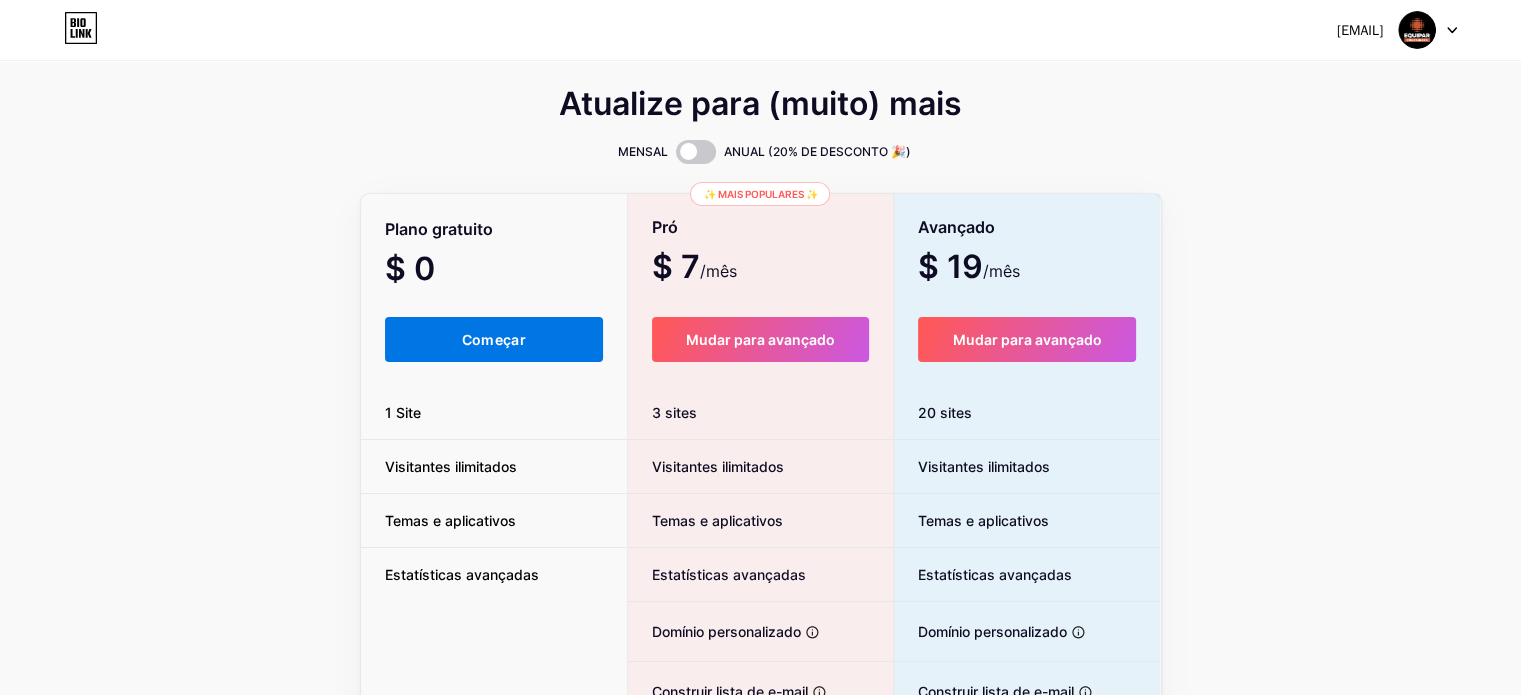 click on "Começar" at bounding box center (494, 339) 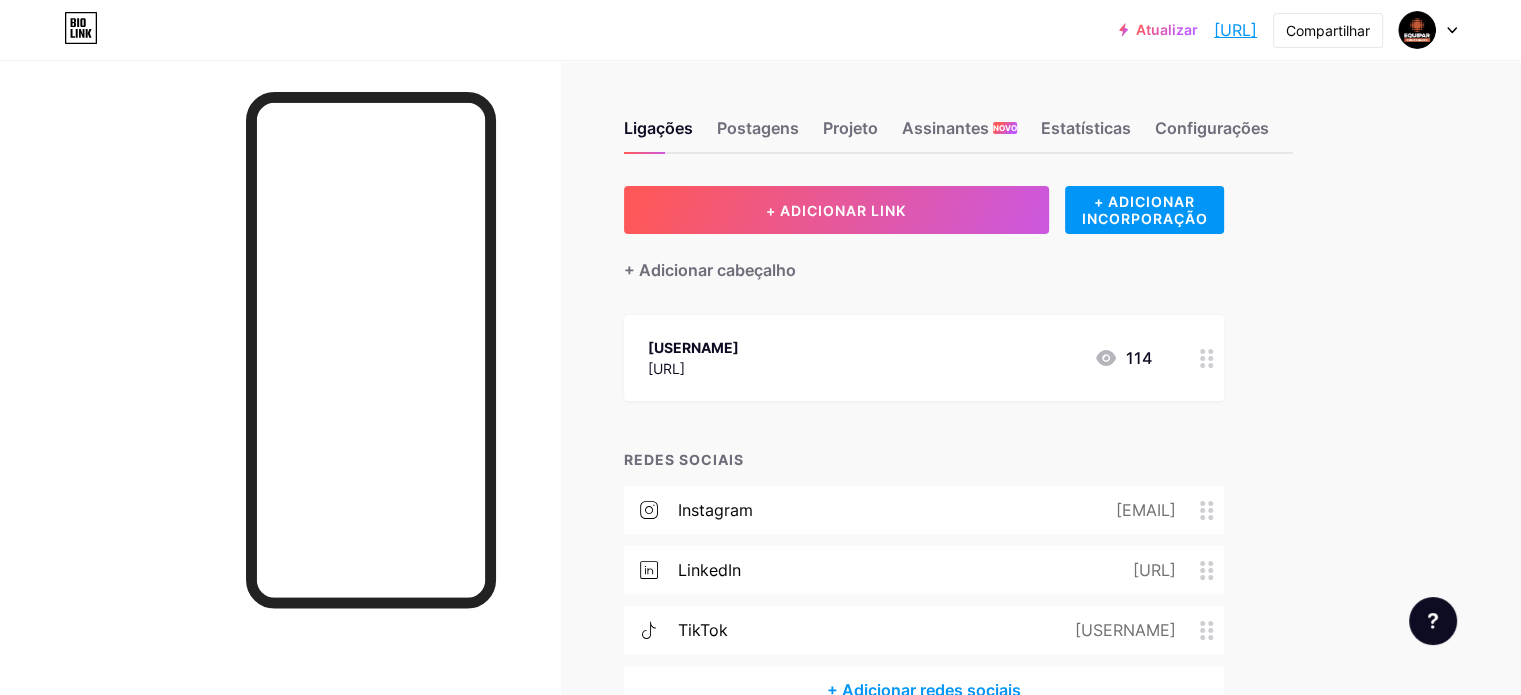 click at bounding box center (1428, 30) 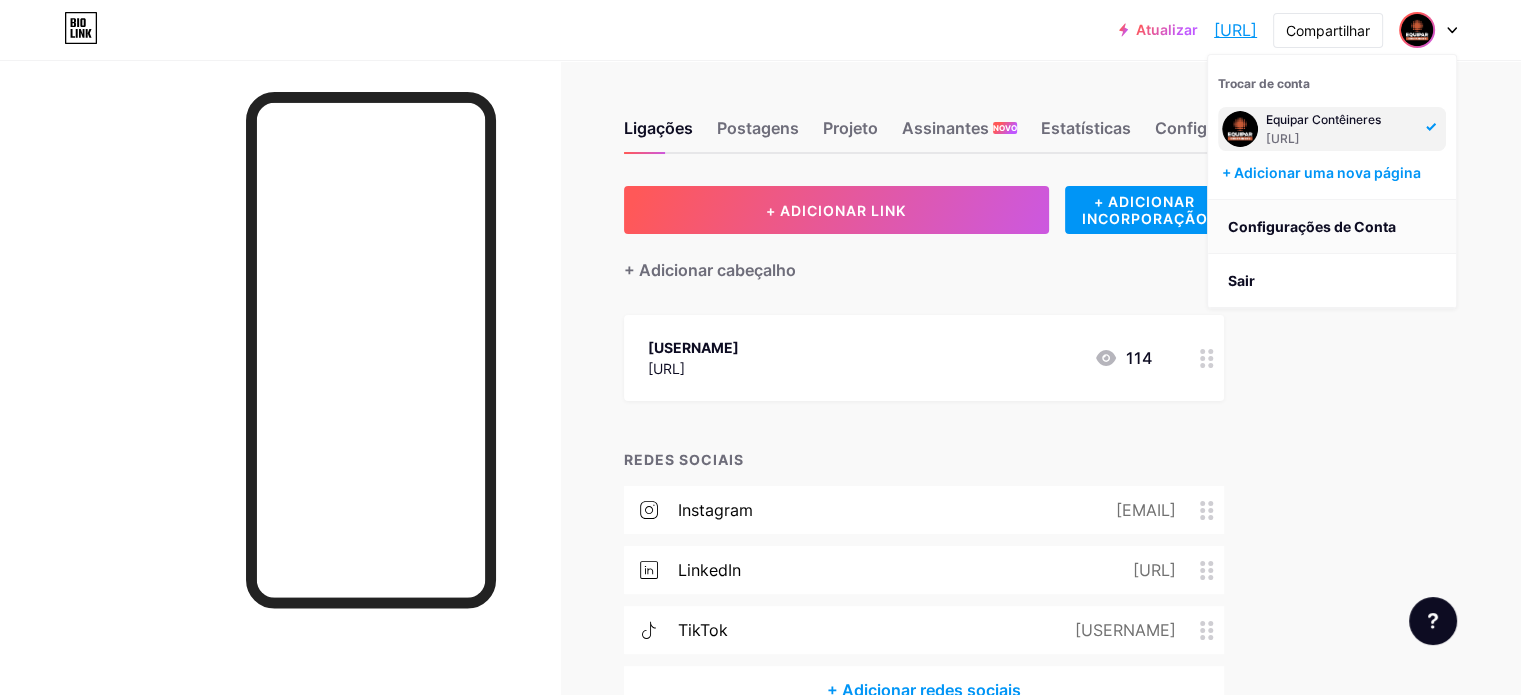 click on "Configurações de Conta" at bounding box center (1312, 226) 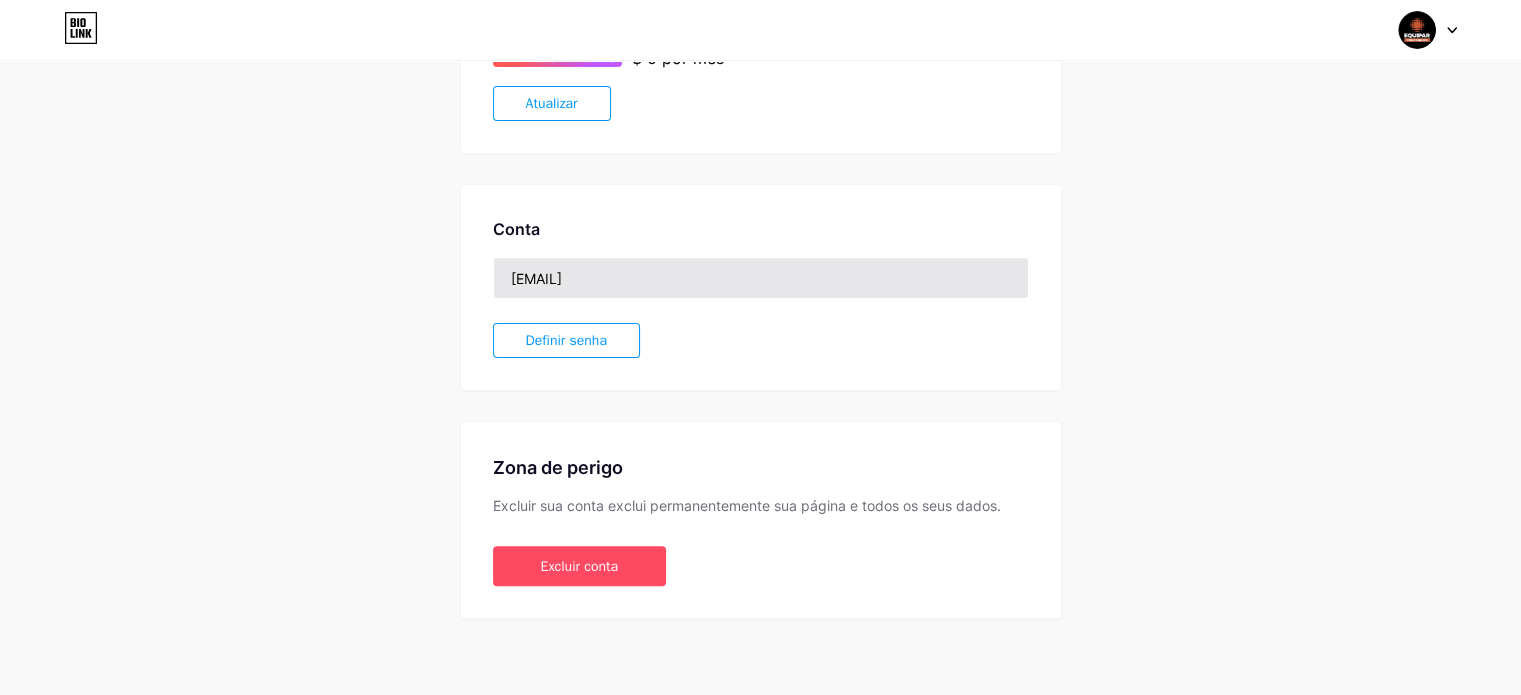 scroll, scrollTop: 418, scrollLeft: 0, axis: vertical 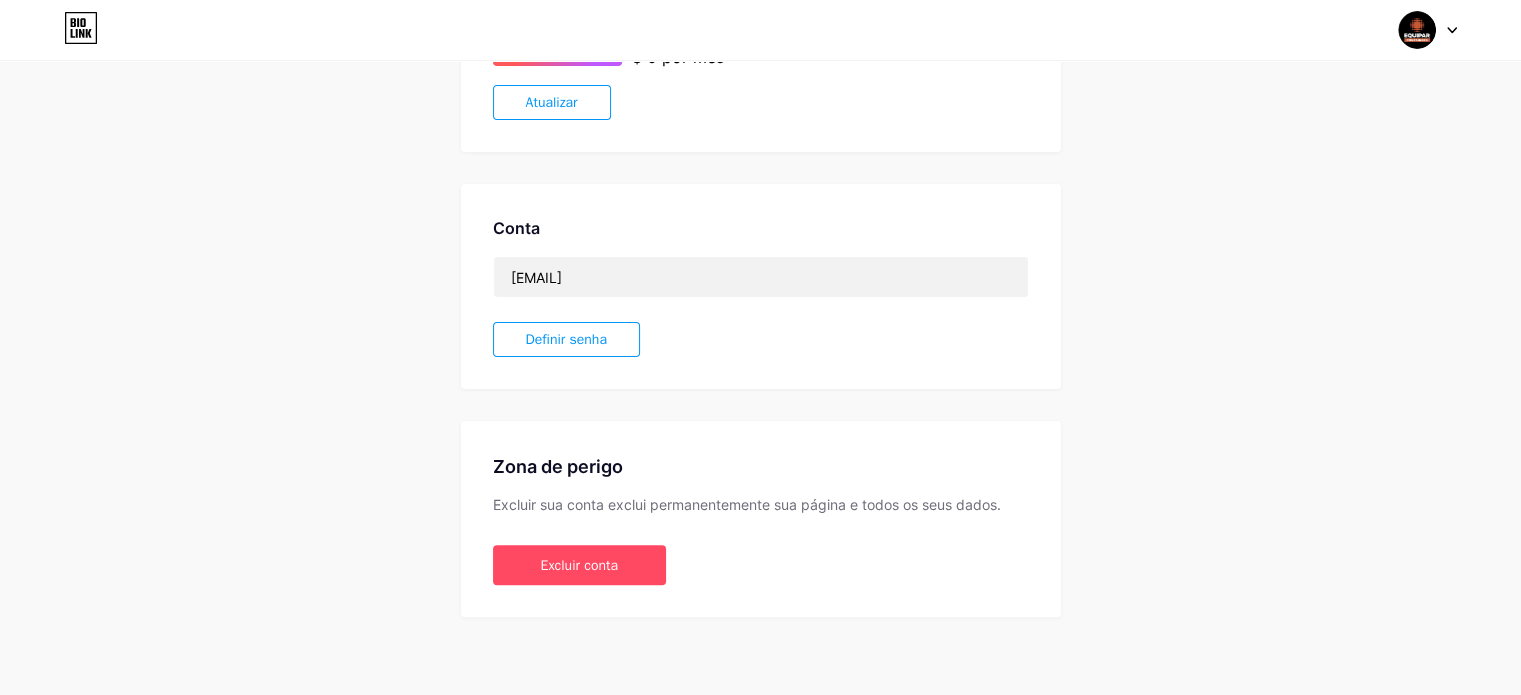 click on "Definir senha" at bounding box center (566, 339) 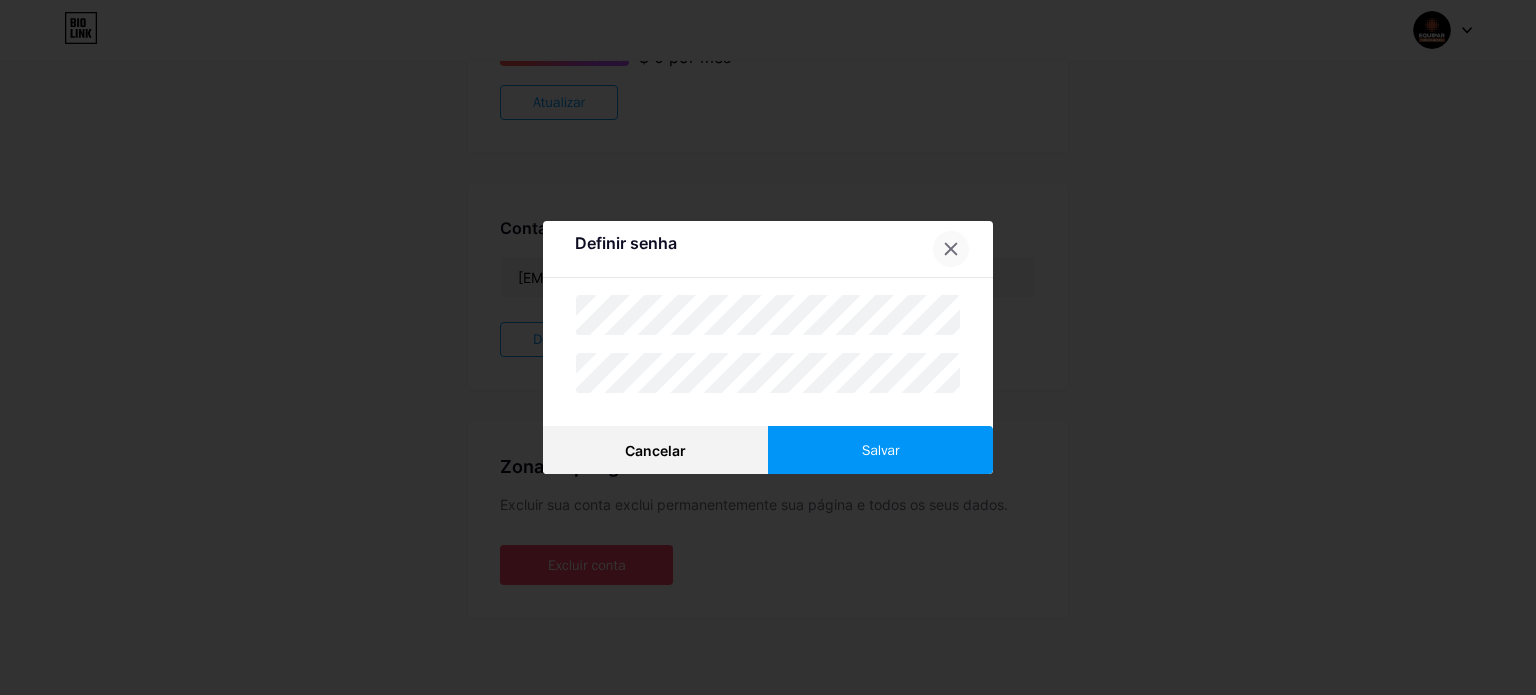 click 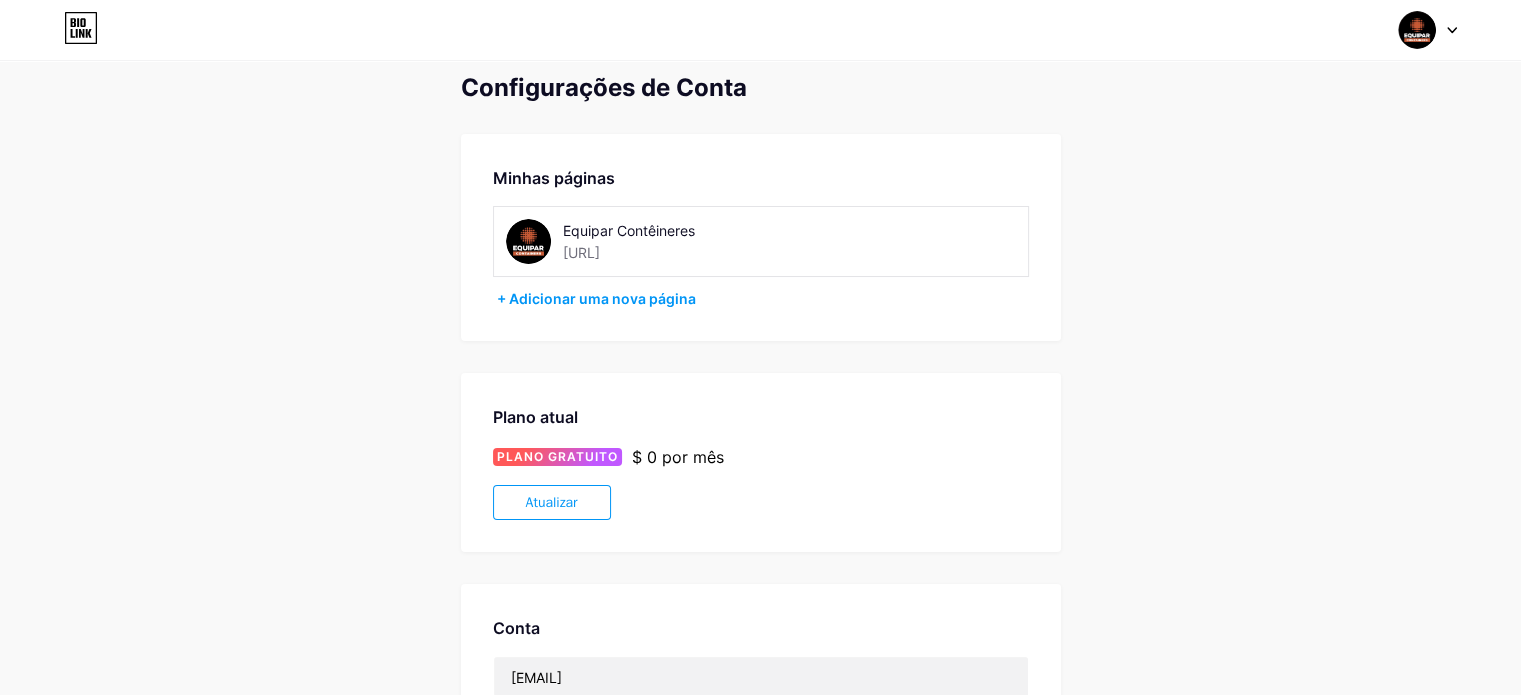 scroll, scrollTop: 0, scrollLeft: 0, axis: both 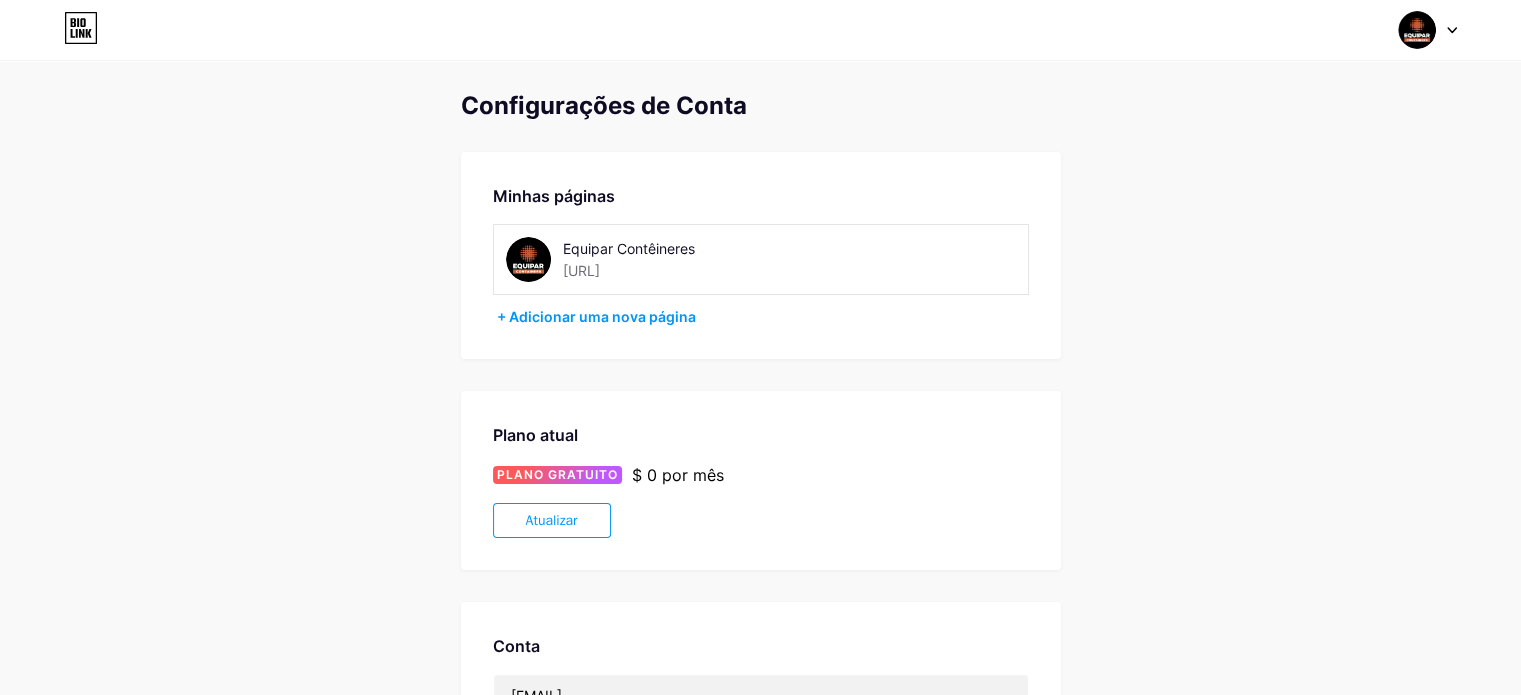 click at bounding box center (1428, 30) 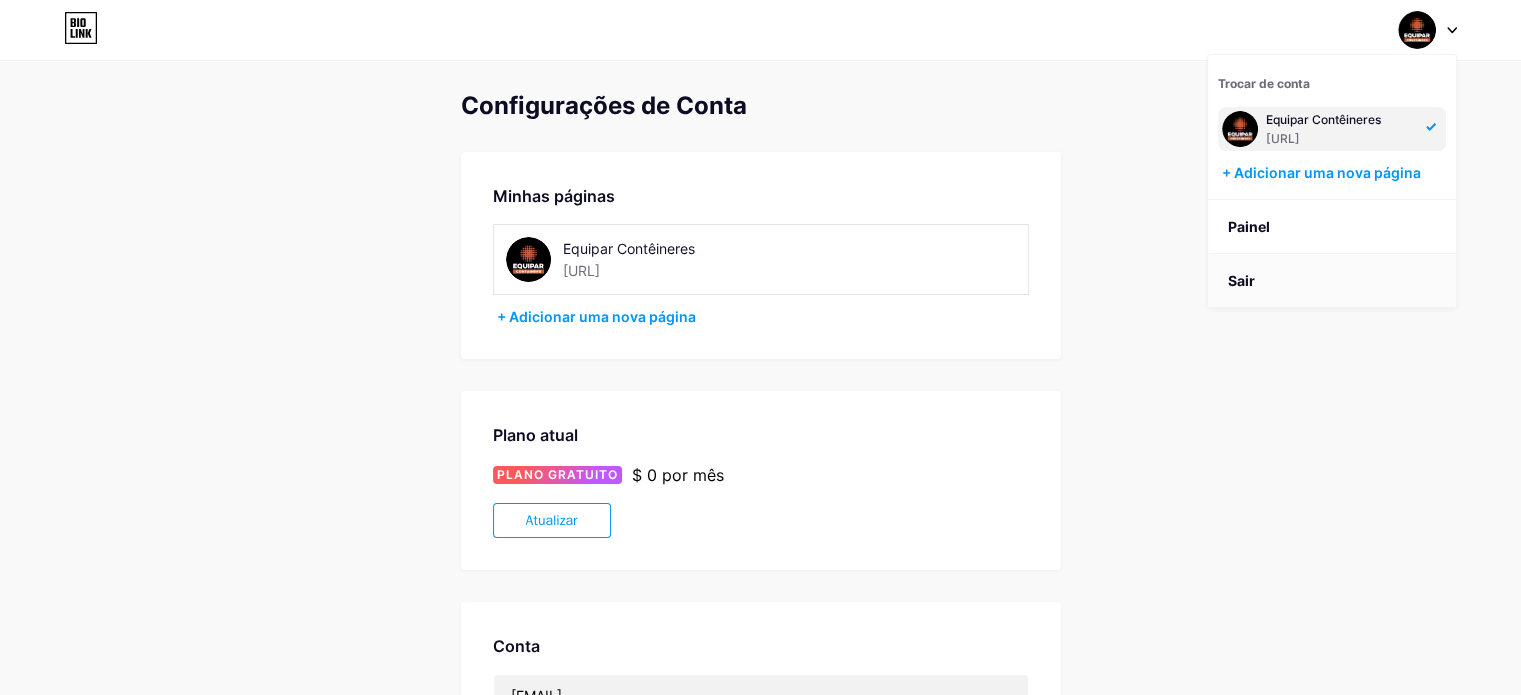 click on "Sair" at bounding box center [1332, 281] 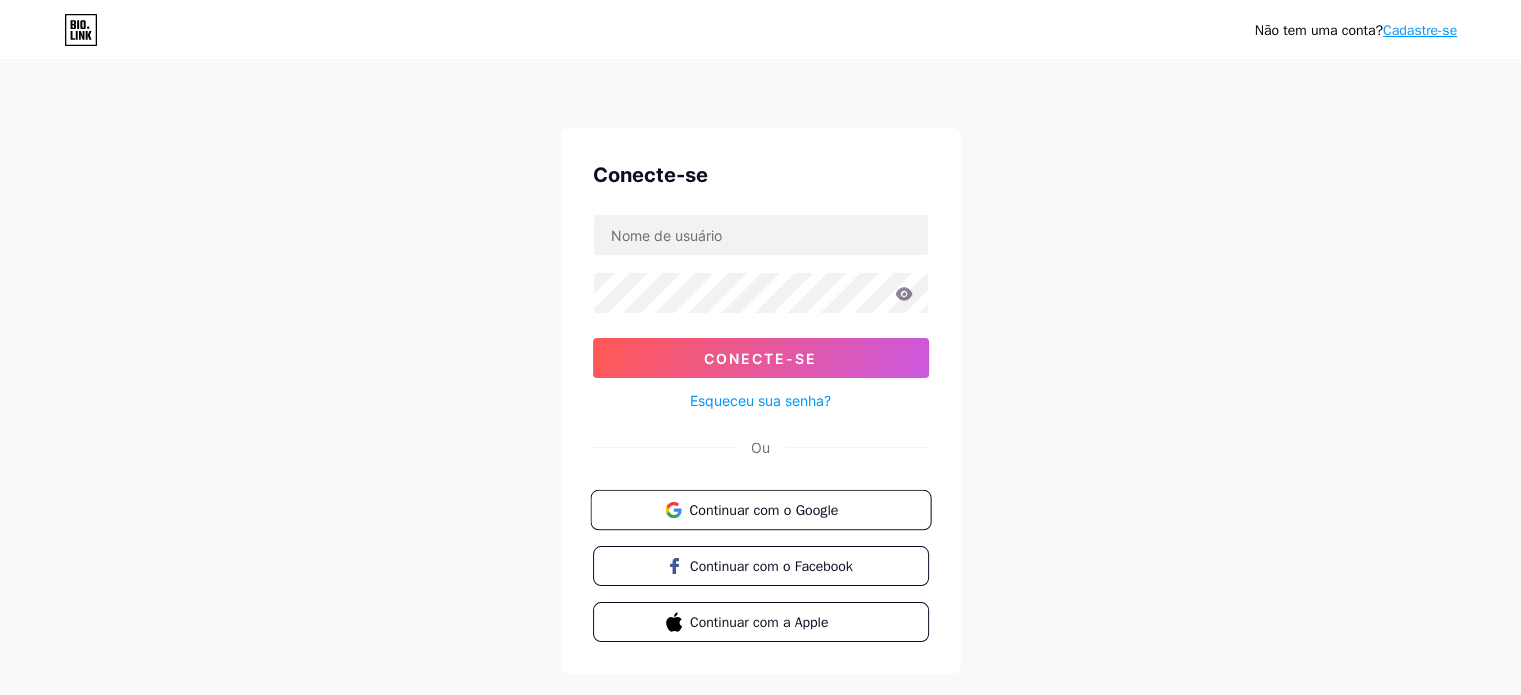 click on "Continuar com o Google" at bounding box center [763, 509] 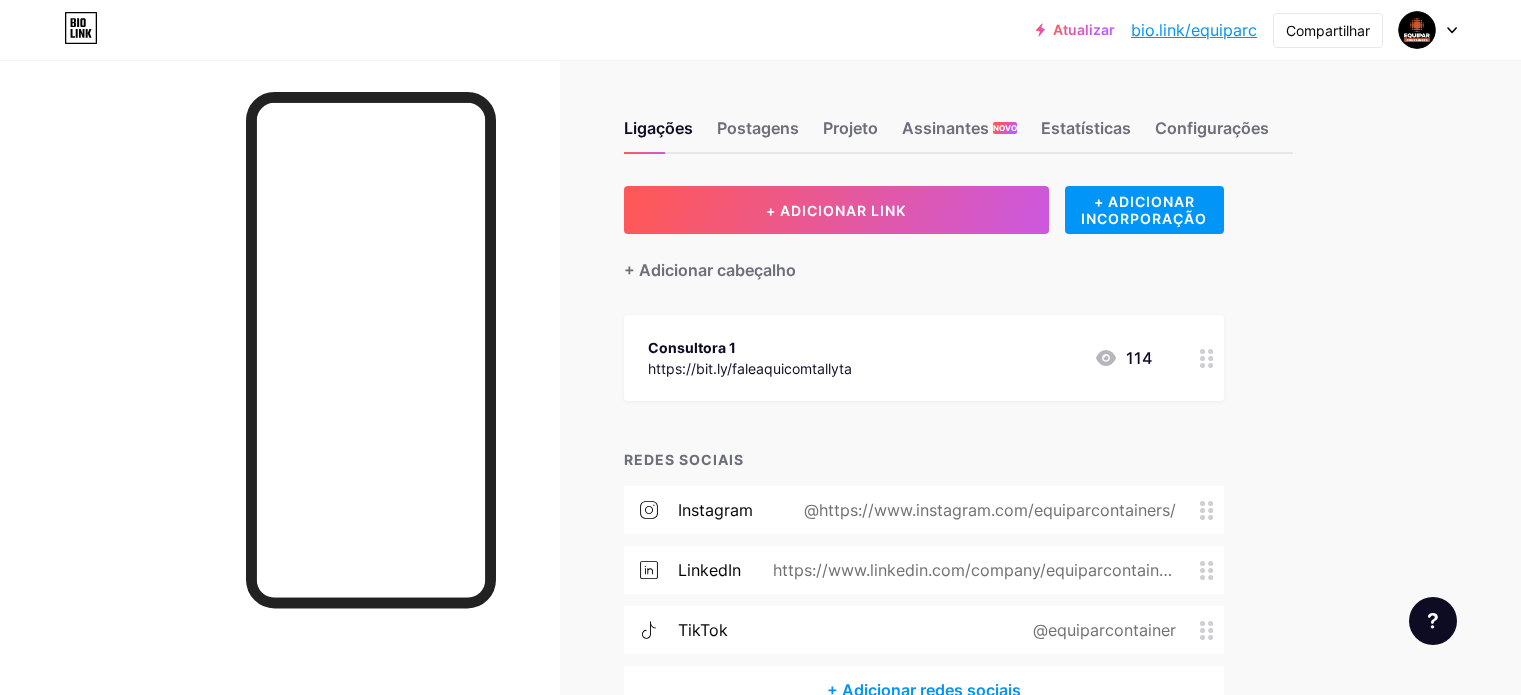 scroll, scrollTop: 0, scrollLeft: 0, axis: both 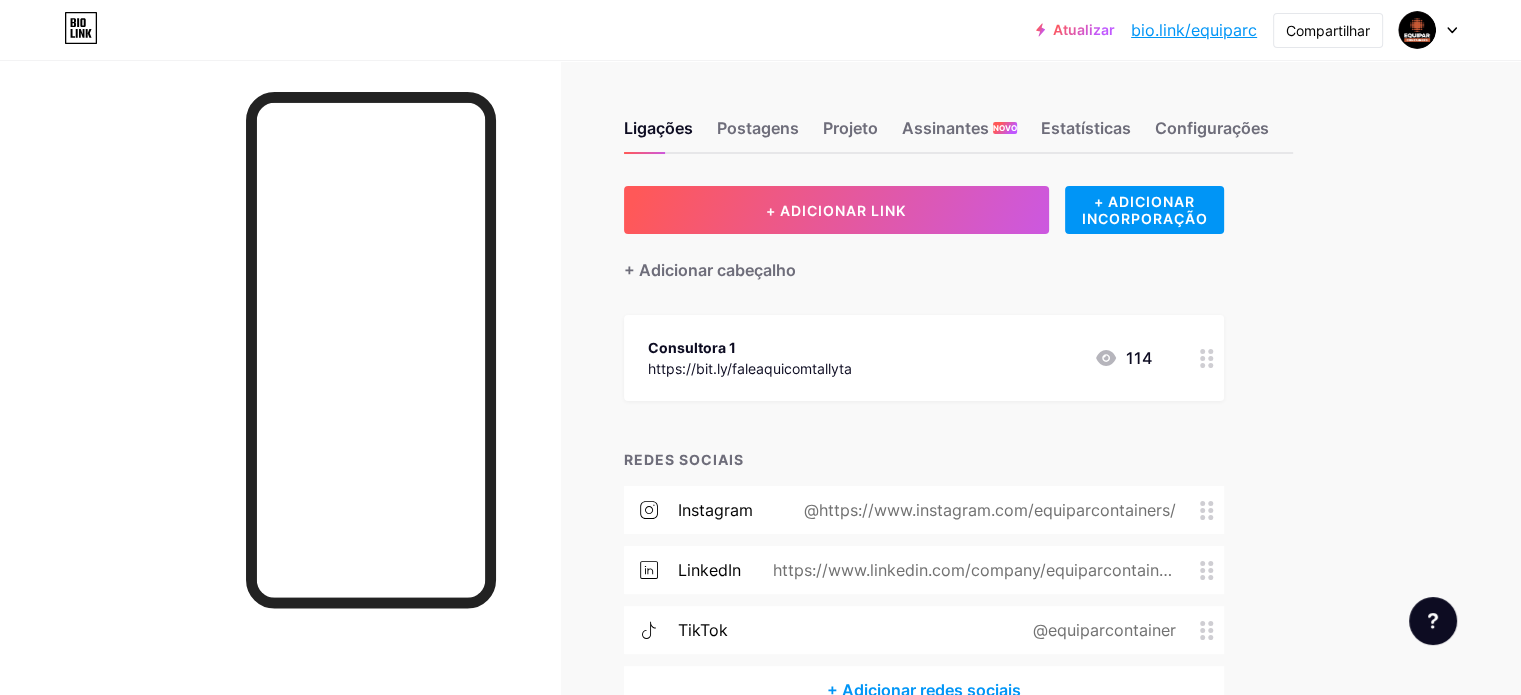 click at bounding box center [1428, 30] 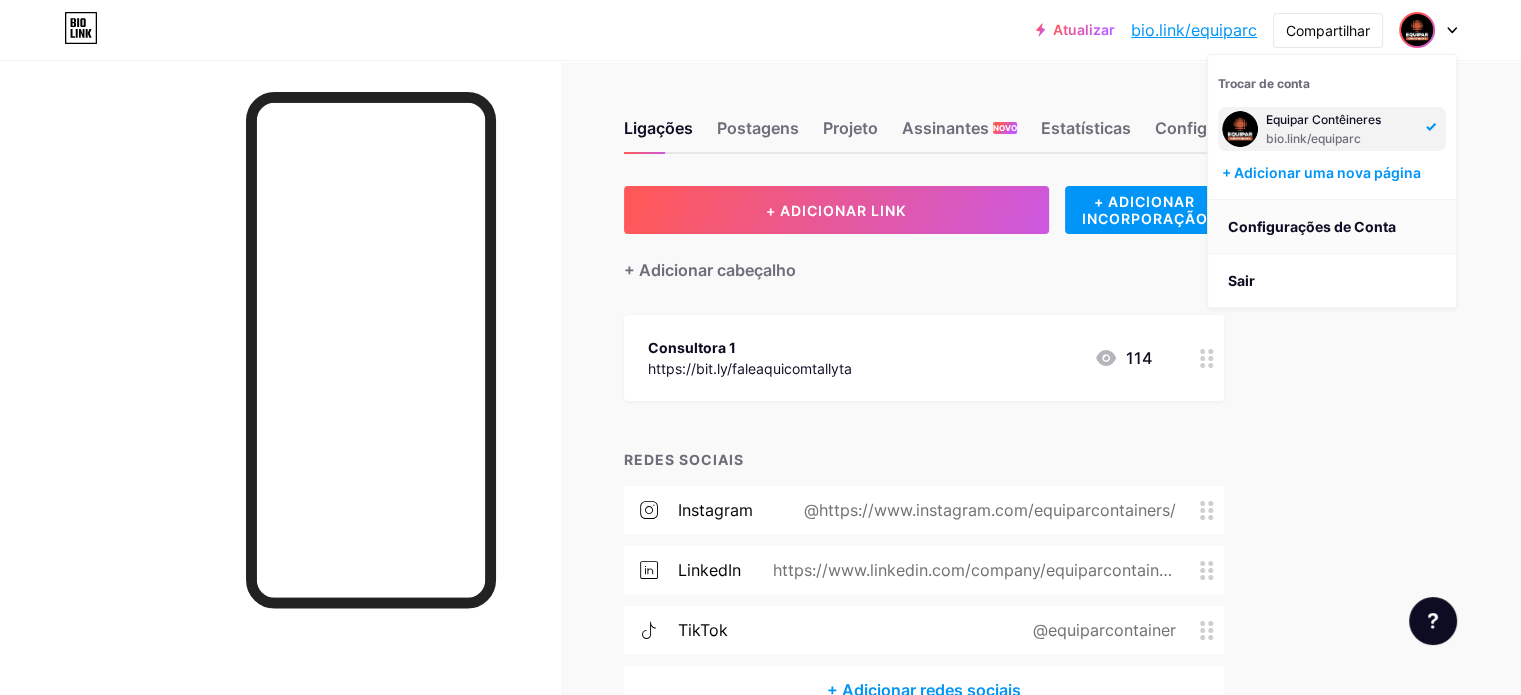 click on "Configurações de Conta" at bounding box center (1312, 226) 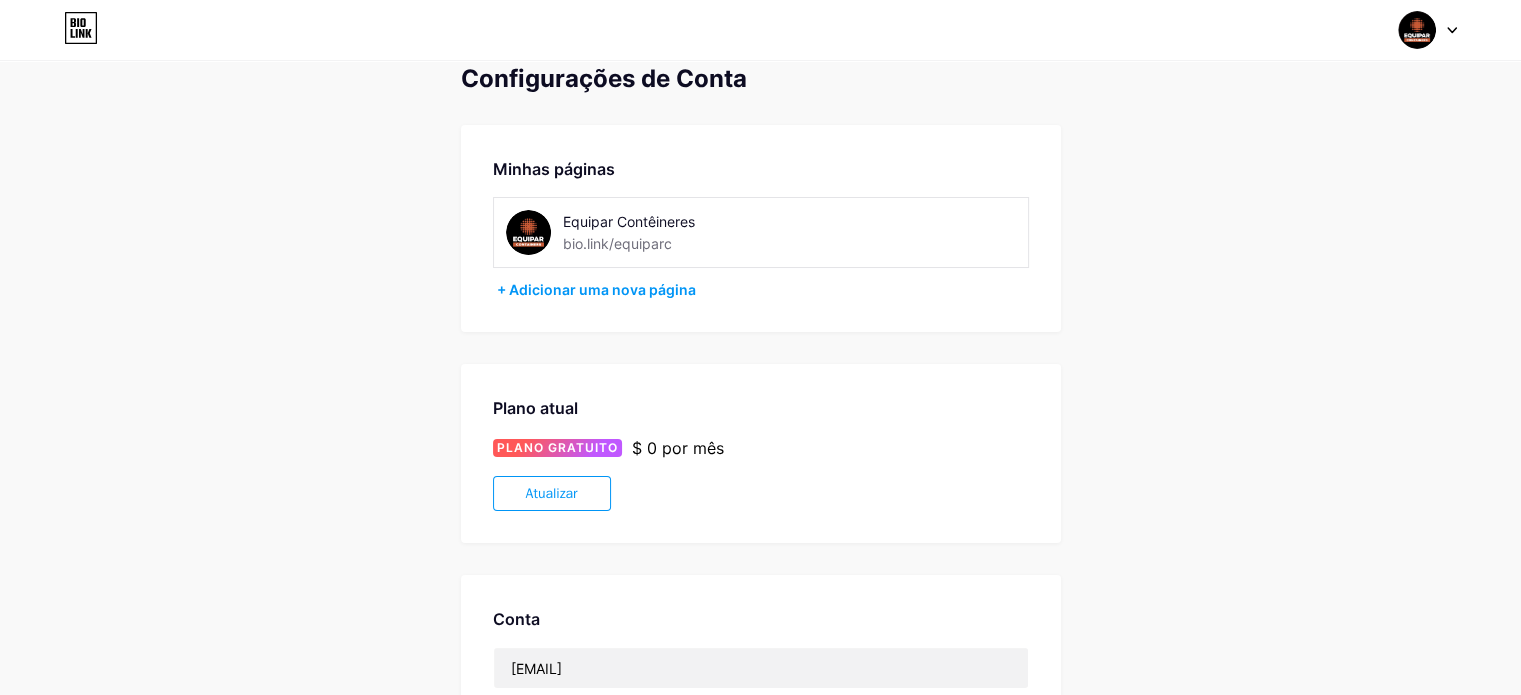 scroll, scrollTop: 0, scrollLeft: 0, axis: both 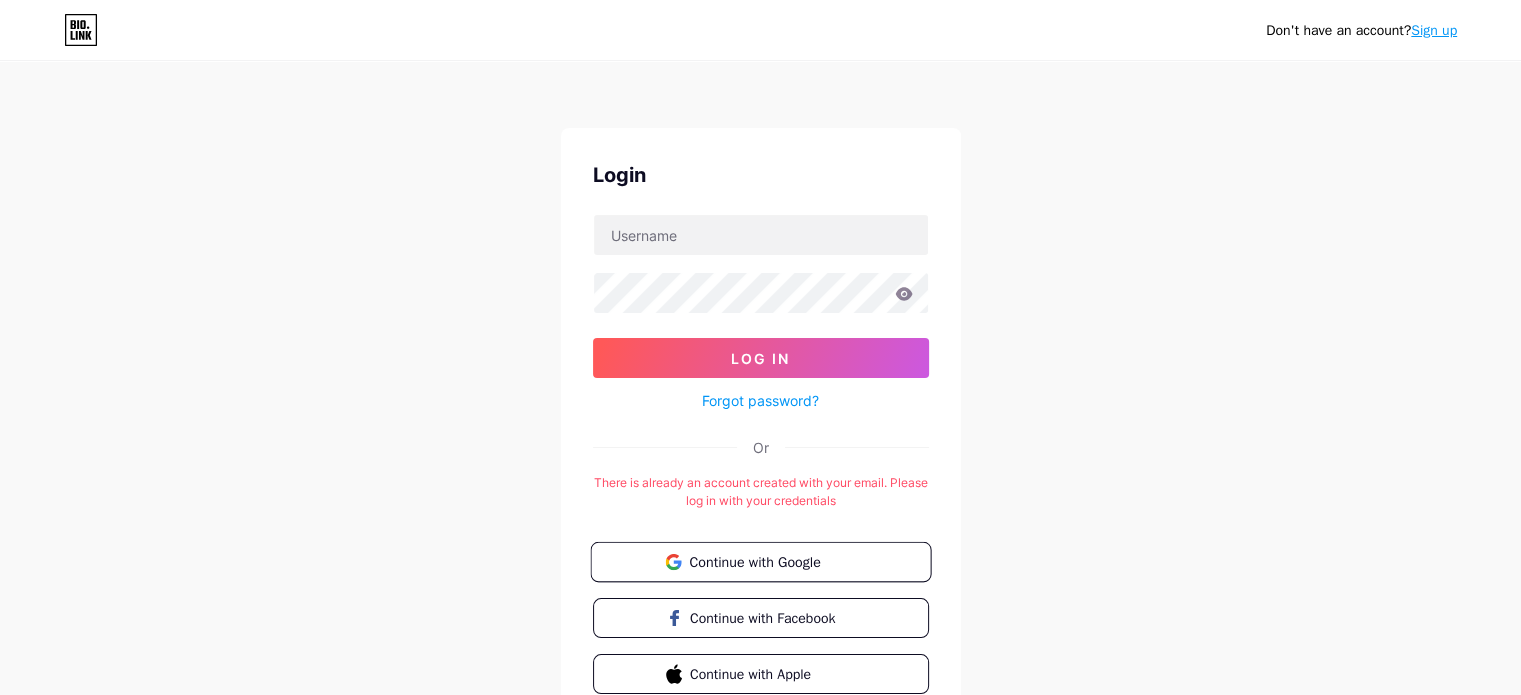 click on "Continue with Google" at bounding box center [772, 561] 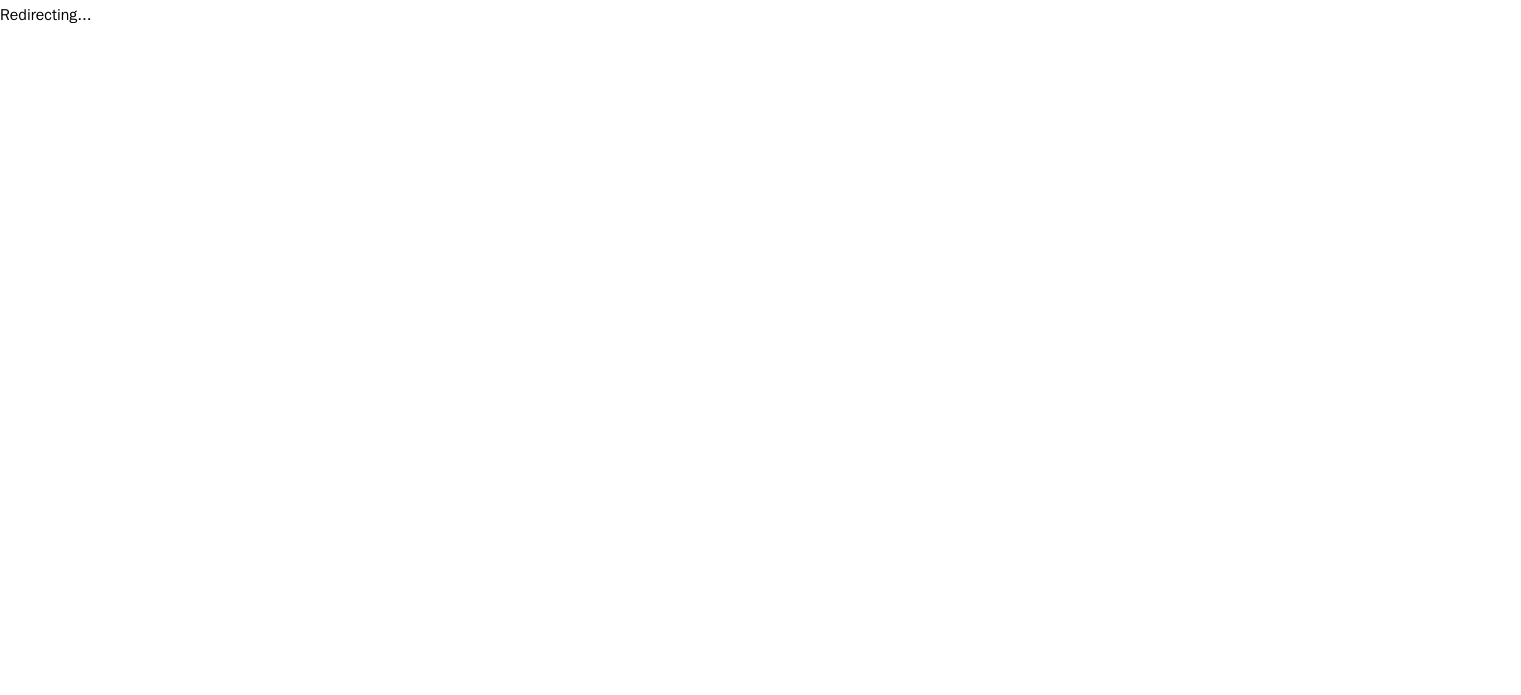 scroll, scrollTop: 0, scrollLeft: 0, axis: both 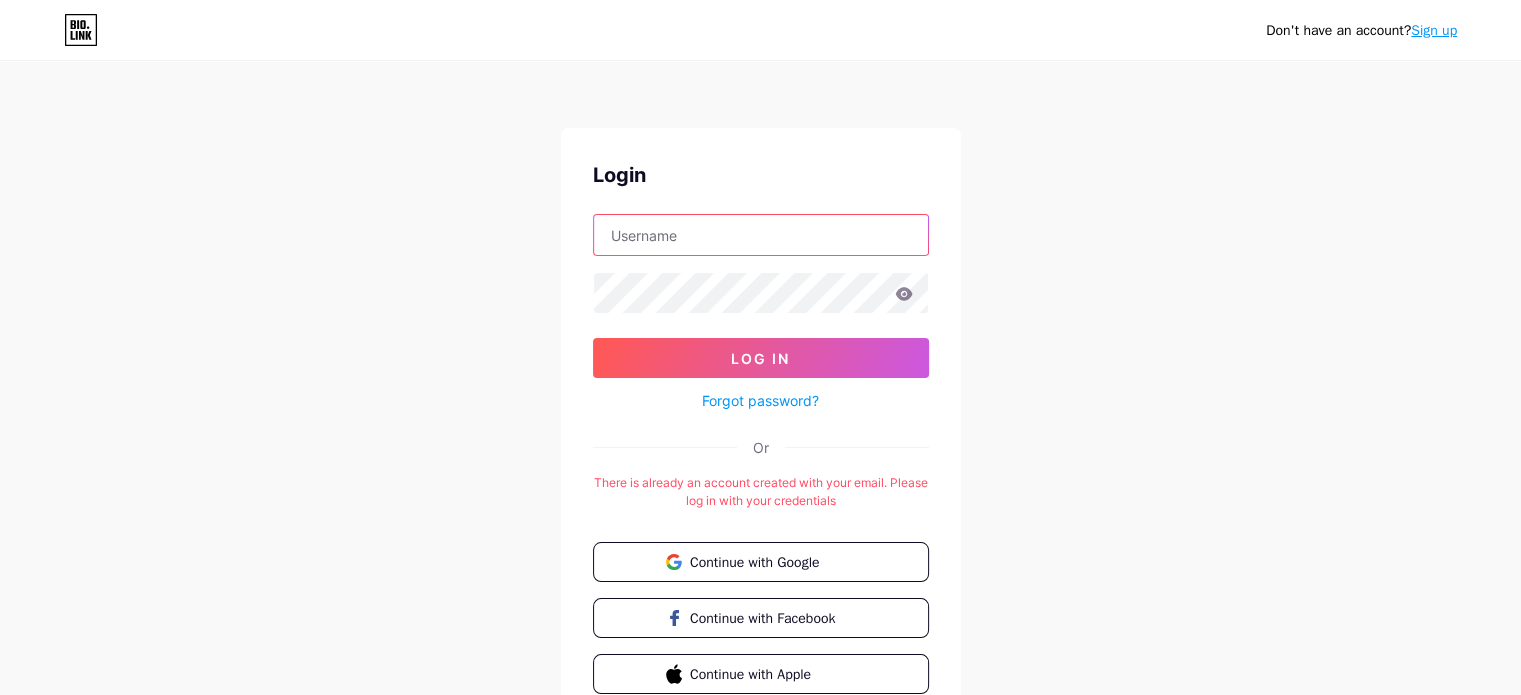 click at bounding box center (761, 235) 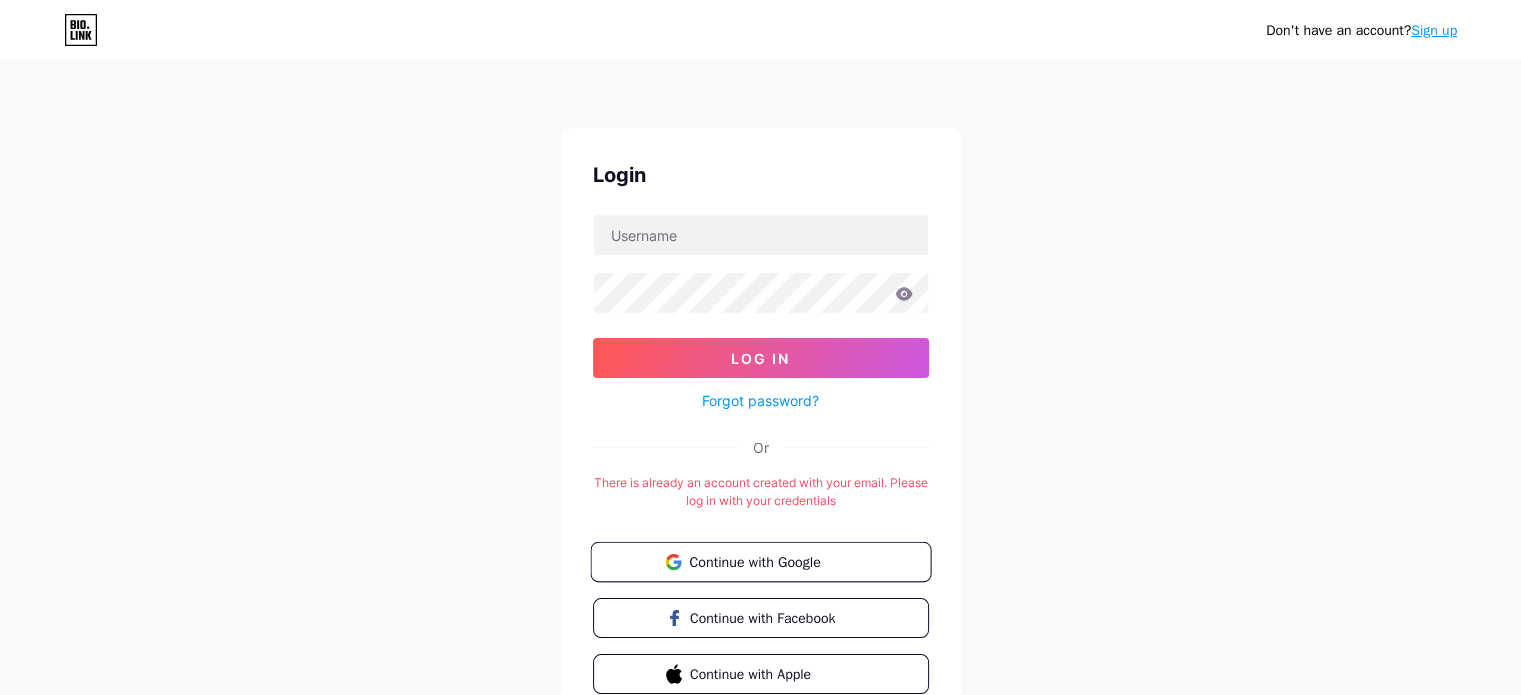 click on "Continue with Google" at bounding box center [760, 562] 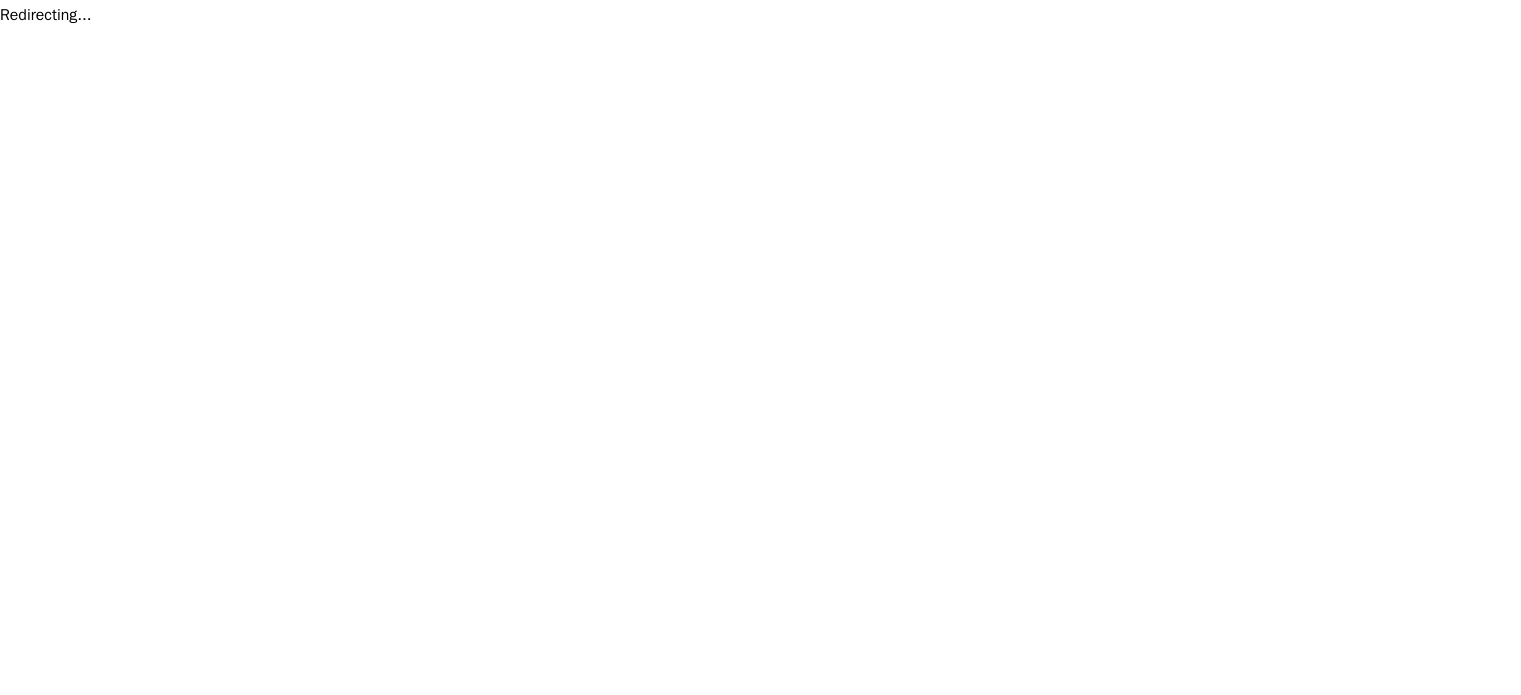 scroll, scrollTop: 0, scrollLeft: 0, axis: both 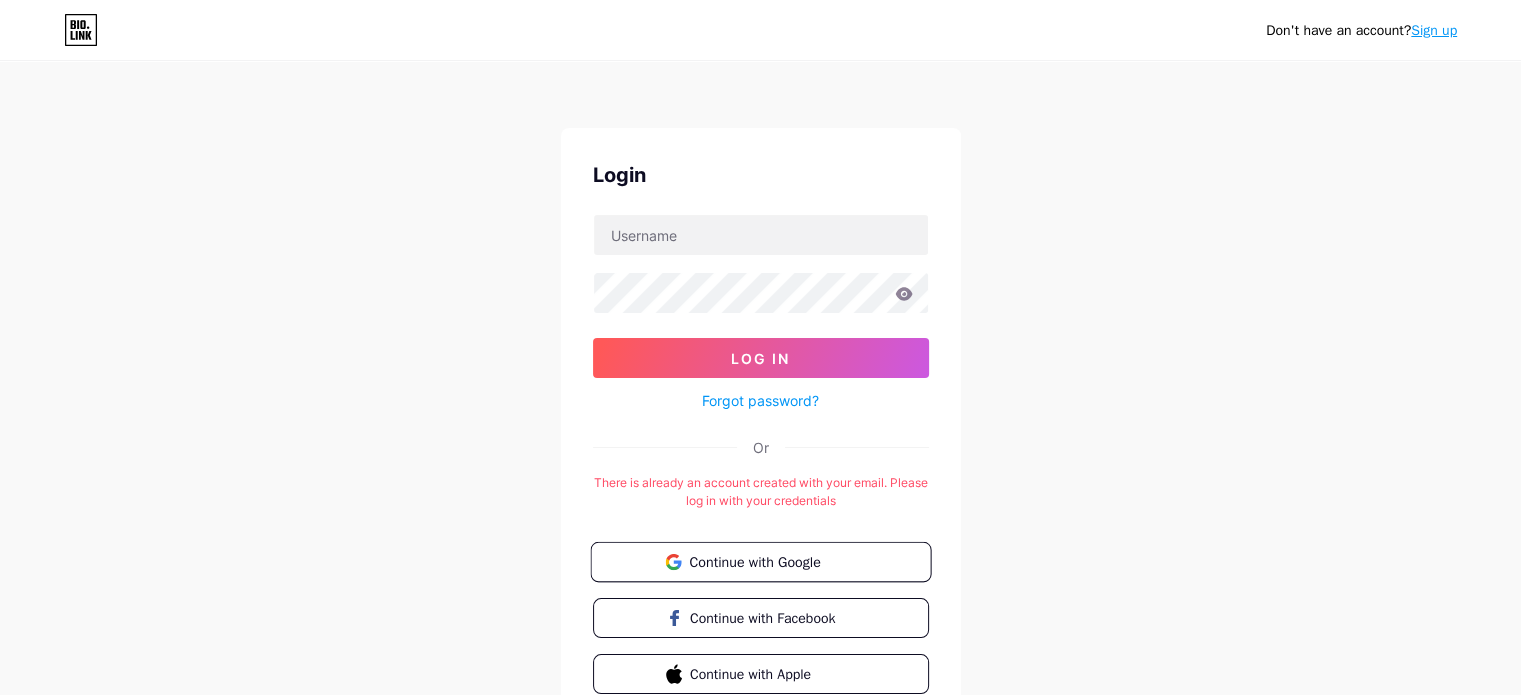 click on "Continue with Google" at bounding box center (772, 561) 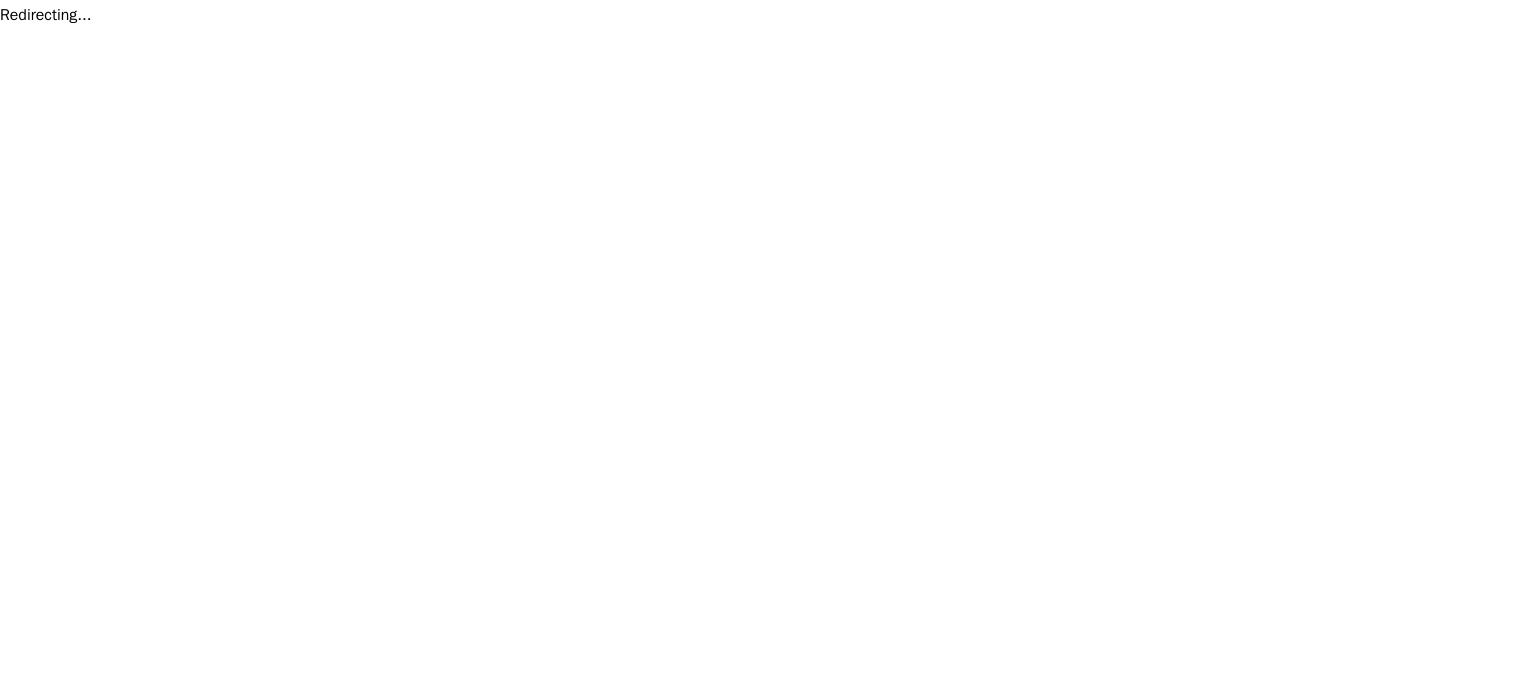 scroll, scrollTop: 0, scrollLeft: 0, axis: both 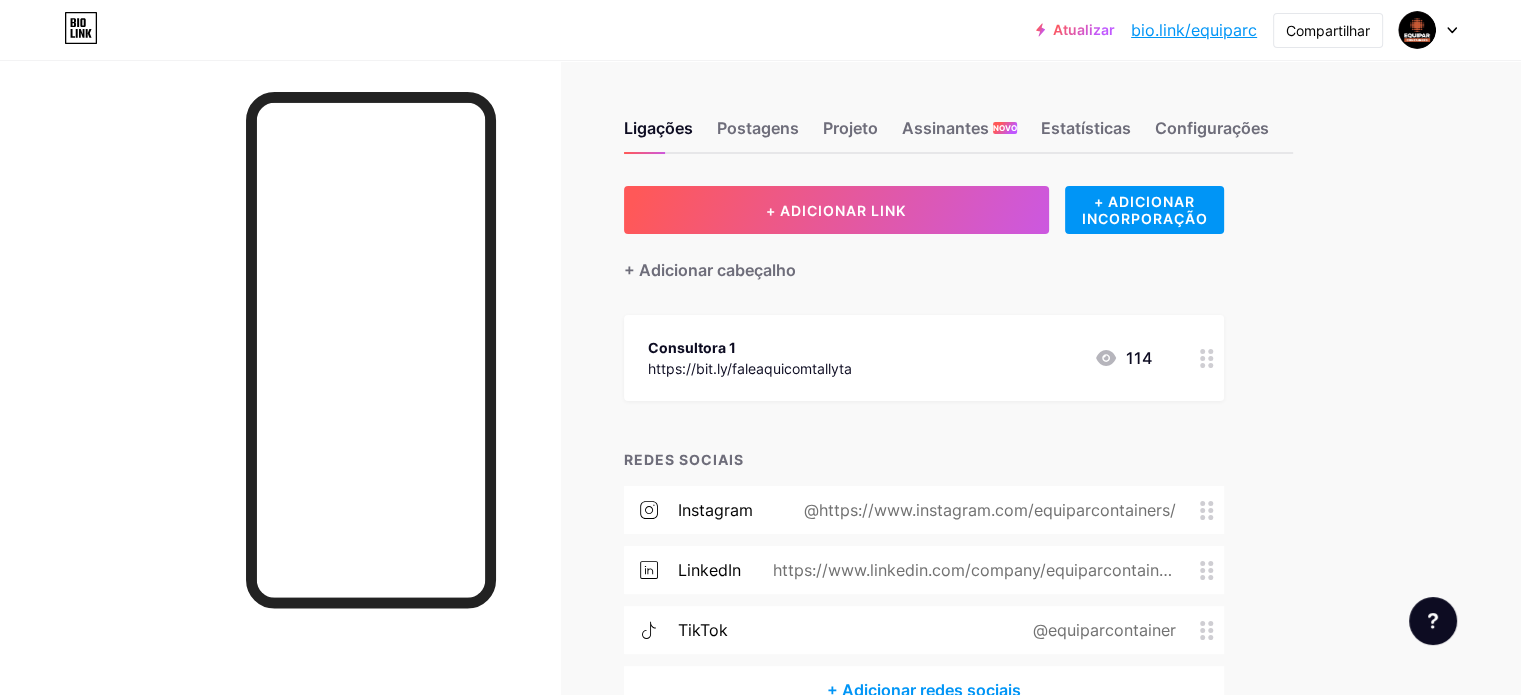 click at bounding box center (1428, 30) 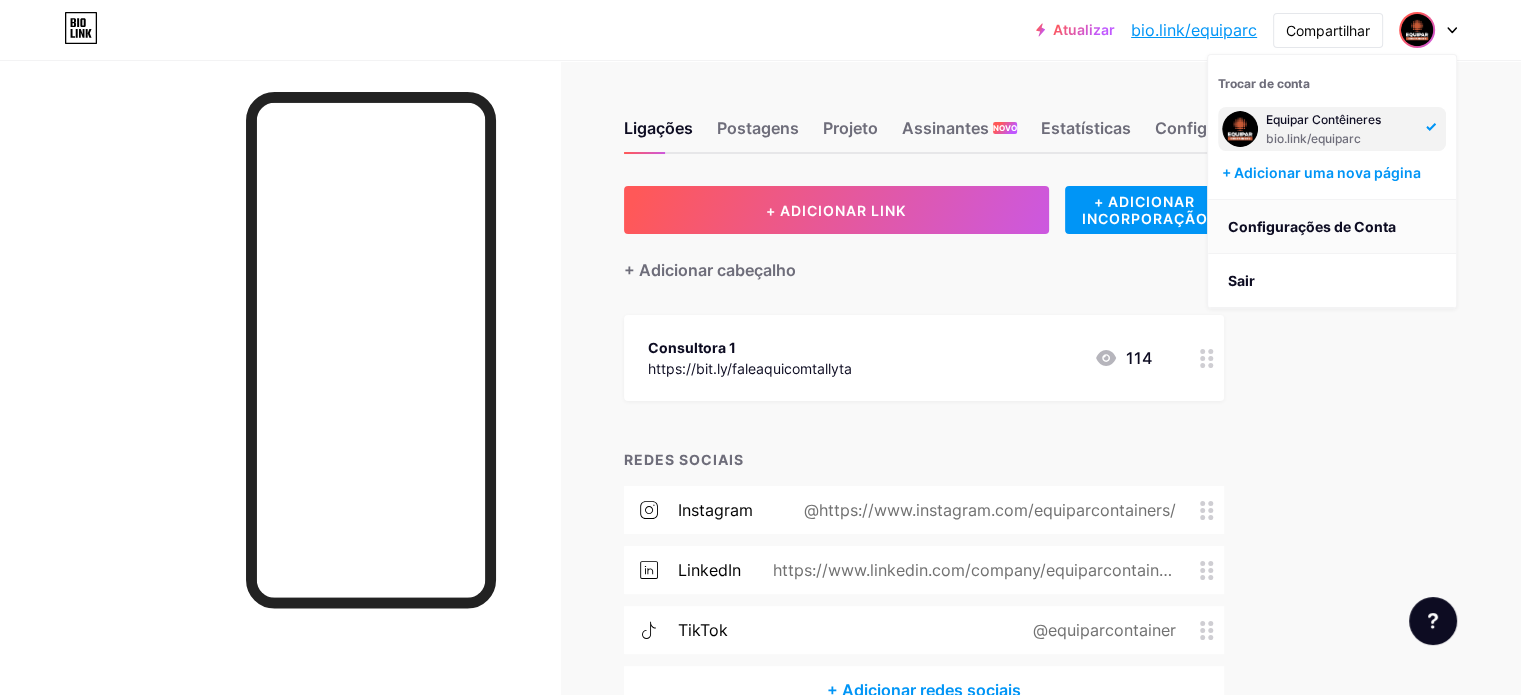 click on "Configurações de Conta" at bounding box center (1312, 226) 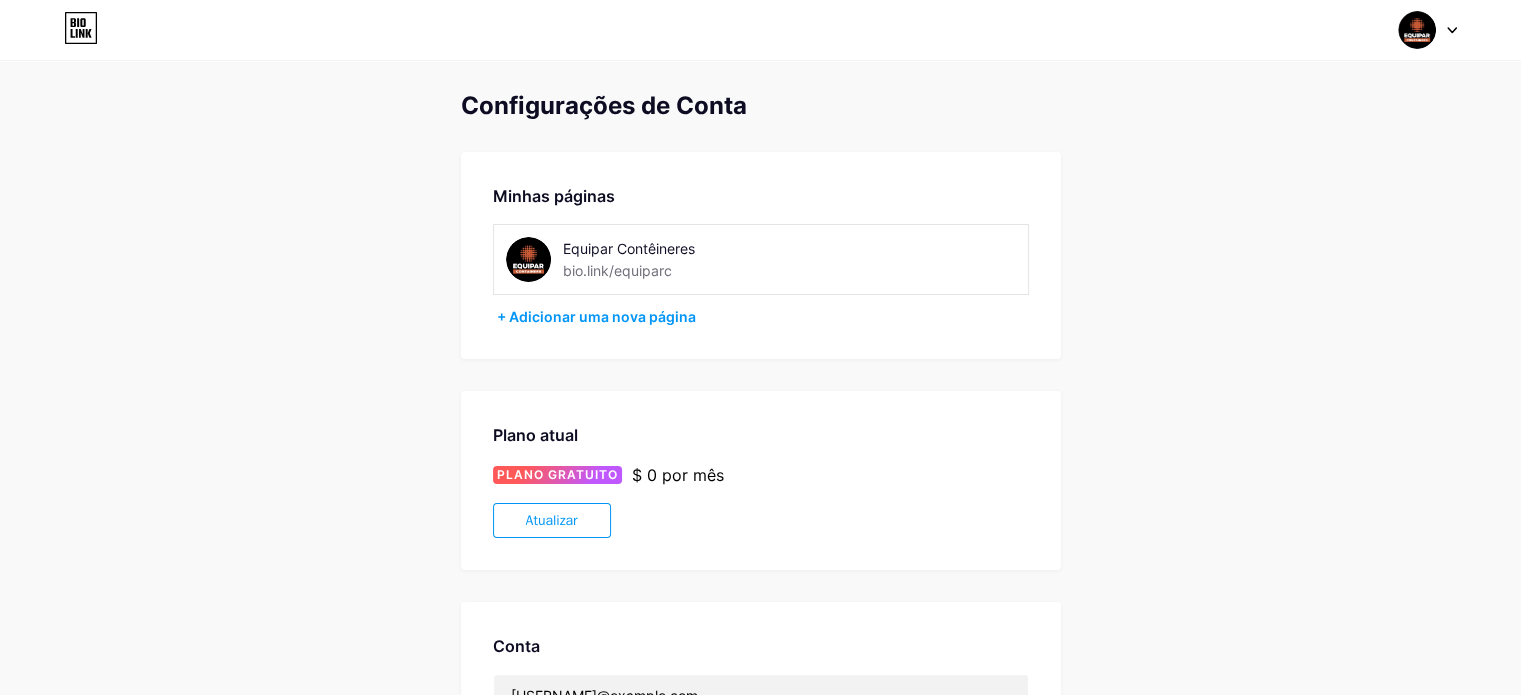 click on "Equipar Contêineres" at bounding box center (629, 248) 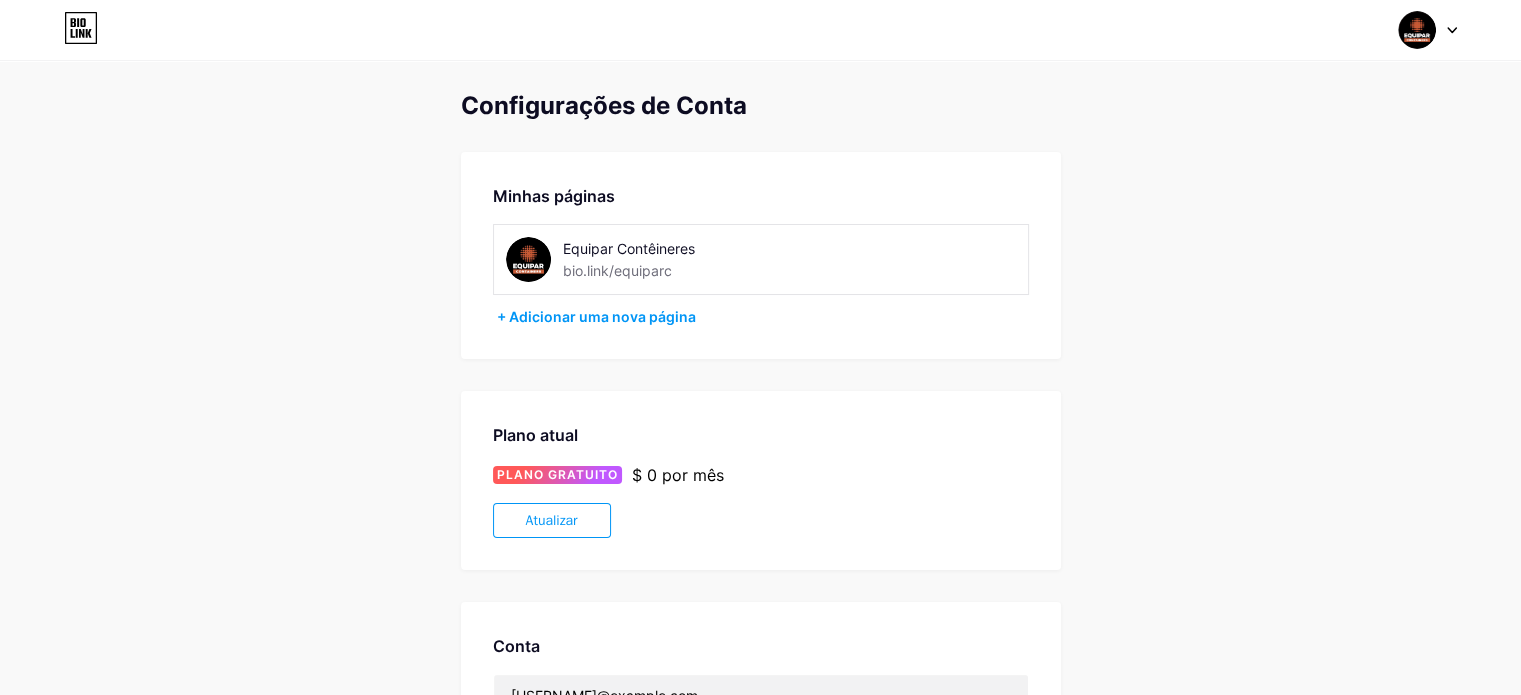 click on "Equipar Contêineres" at bounding box center (629, 248) 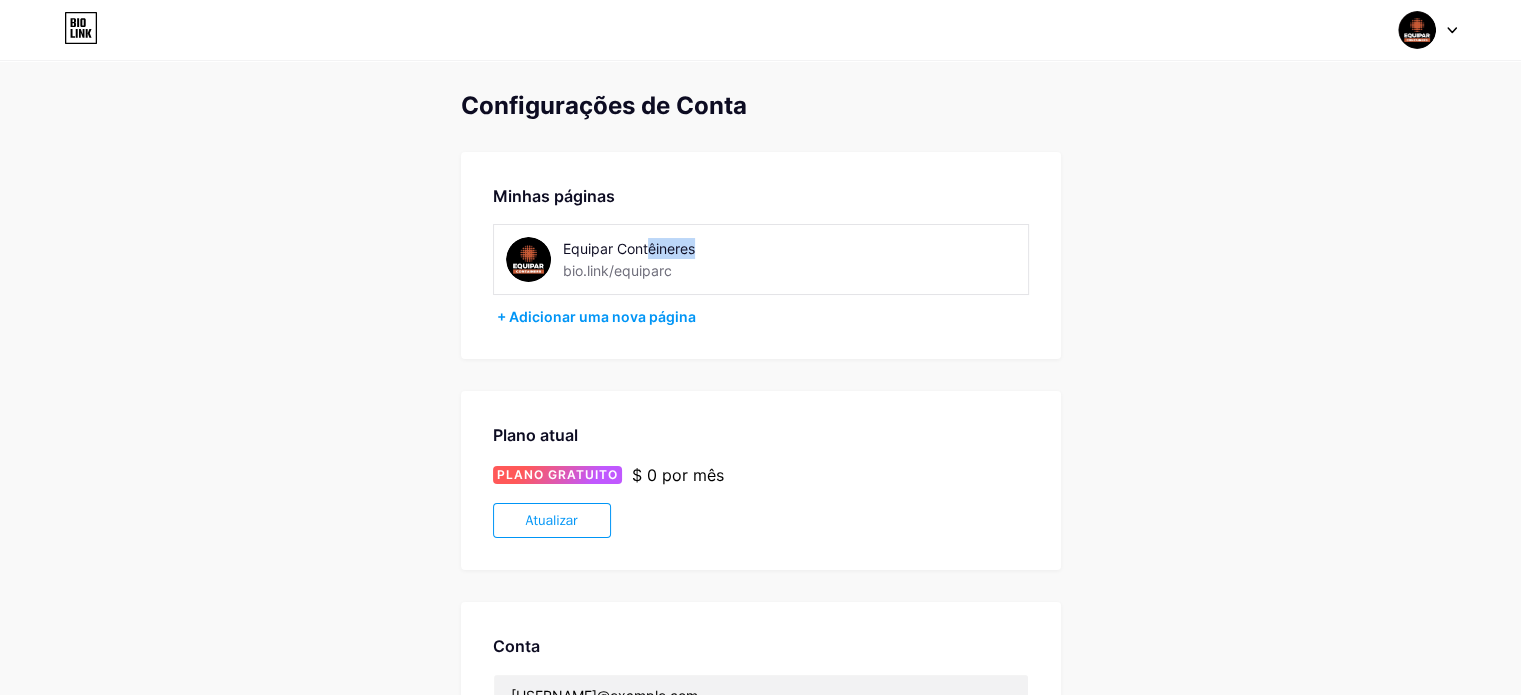 drag, startPoint x: 695, startPoint y: 247, endPoint x: 647, endPoint y: 250, distance: 48.09366 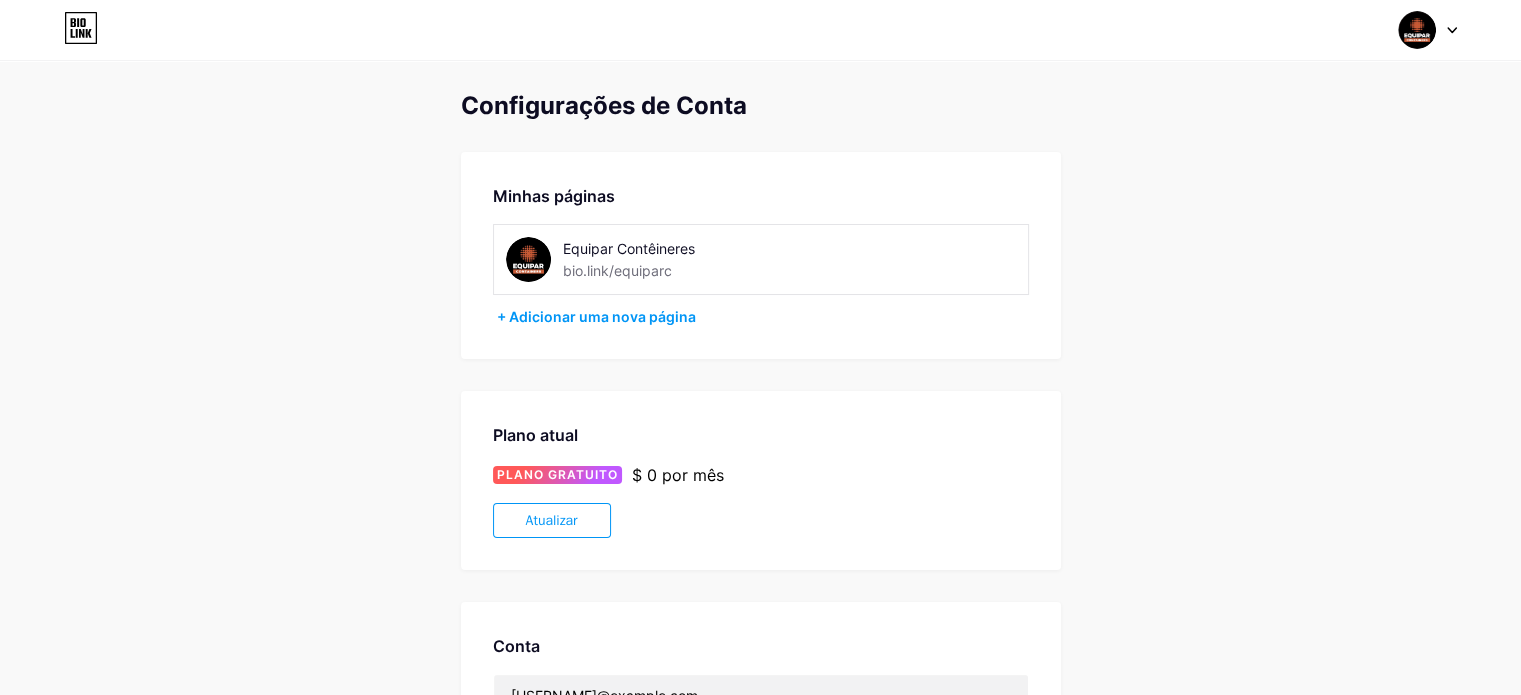 click on "Equipar Contêineres" at bounding box center (629, 248) 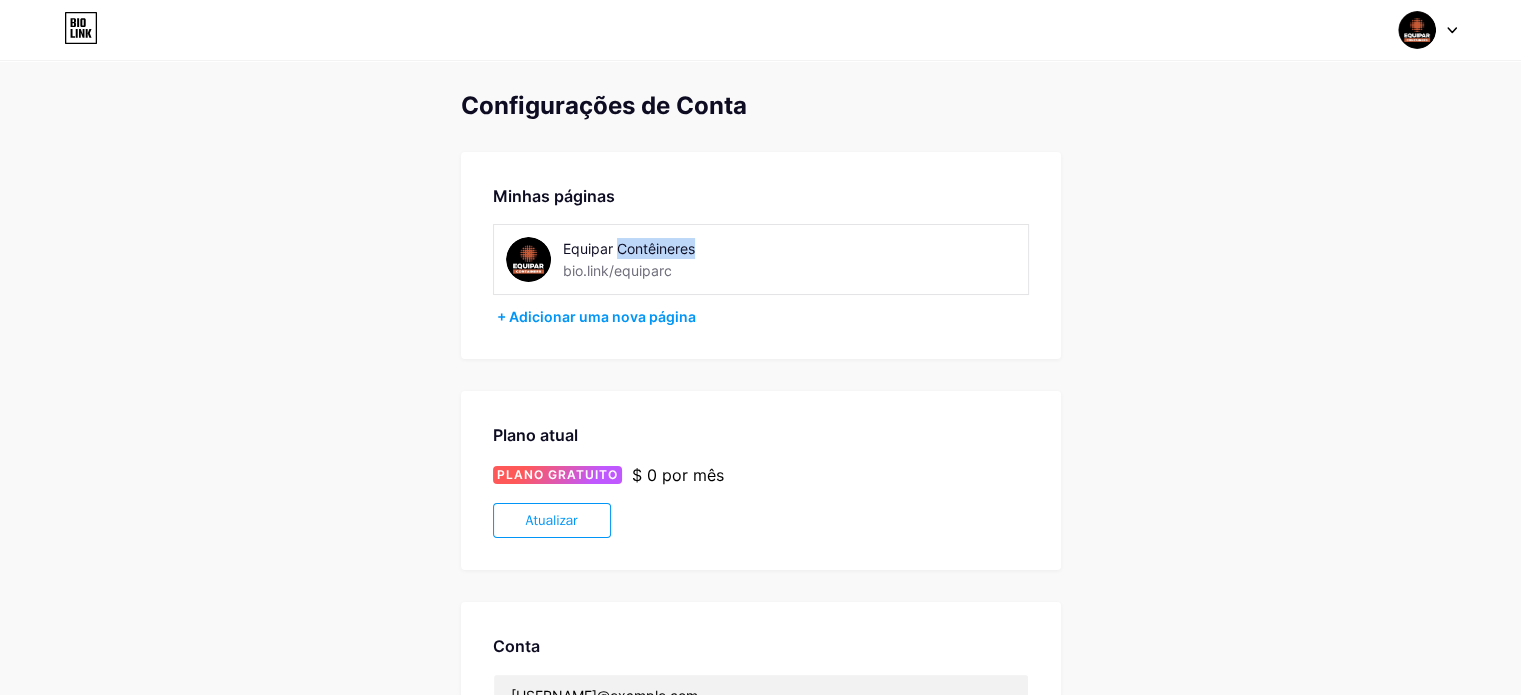 click on "Equipar Contêineres" at bounding box center [629, 248] 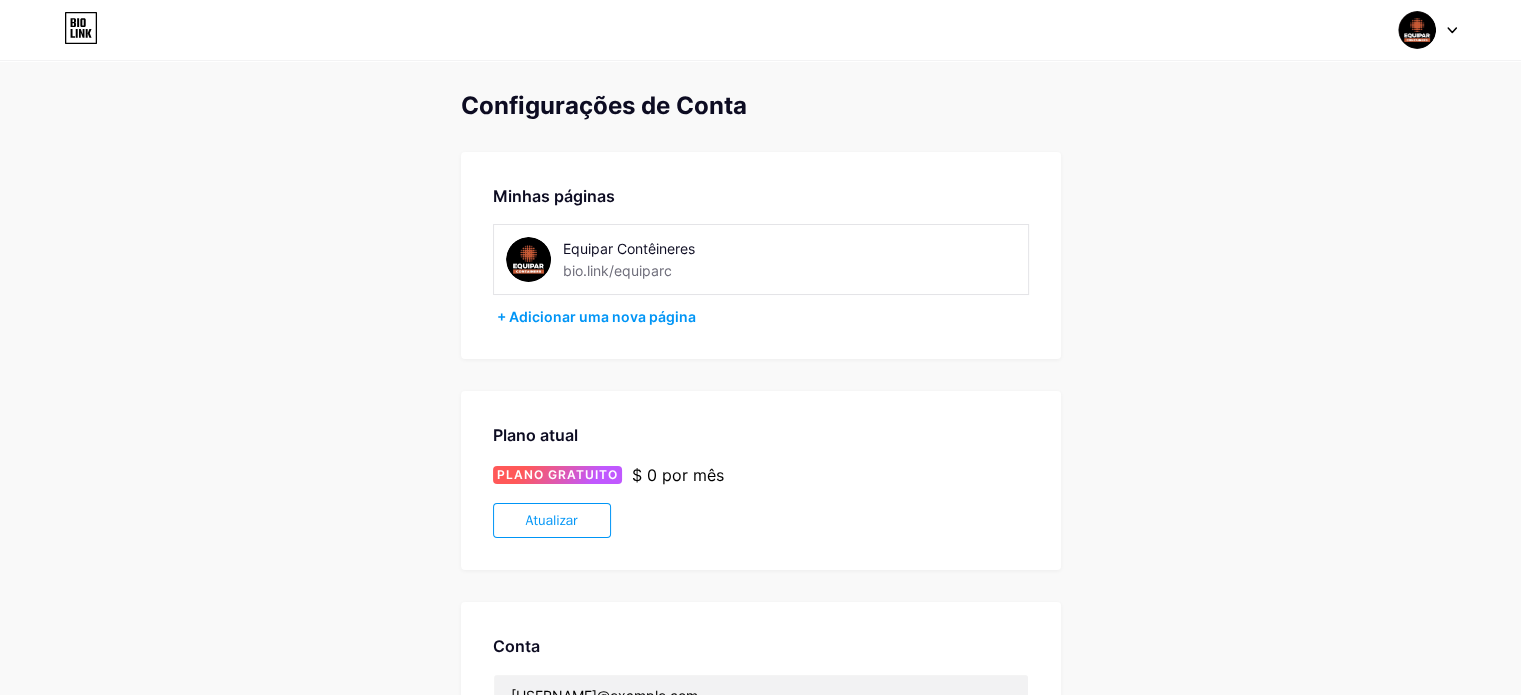 click on "Minhas páginas     Equipar Contêineres   bio.link/equiparc      + Adicionar uma nova página" at bounding box center [761, 255] 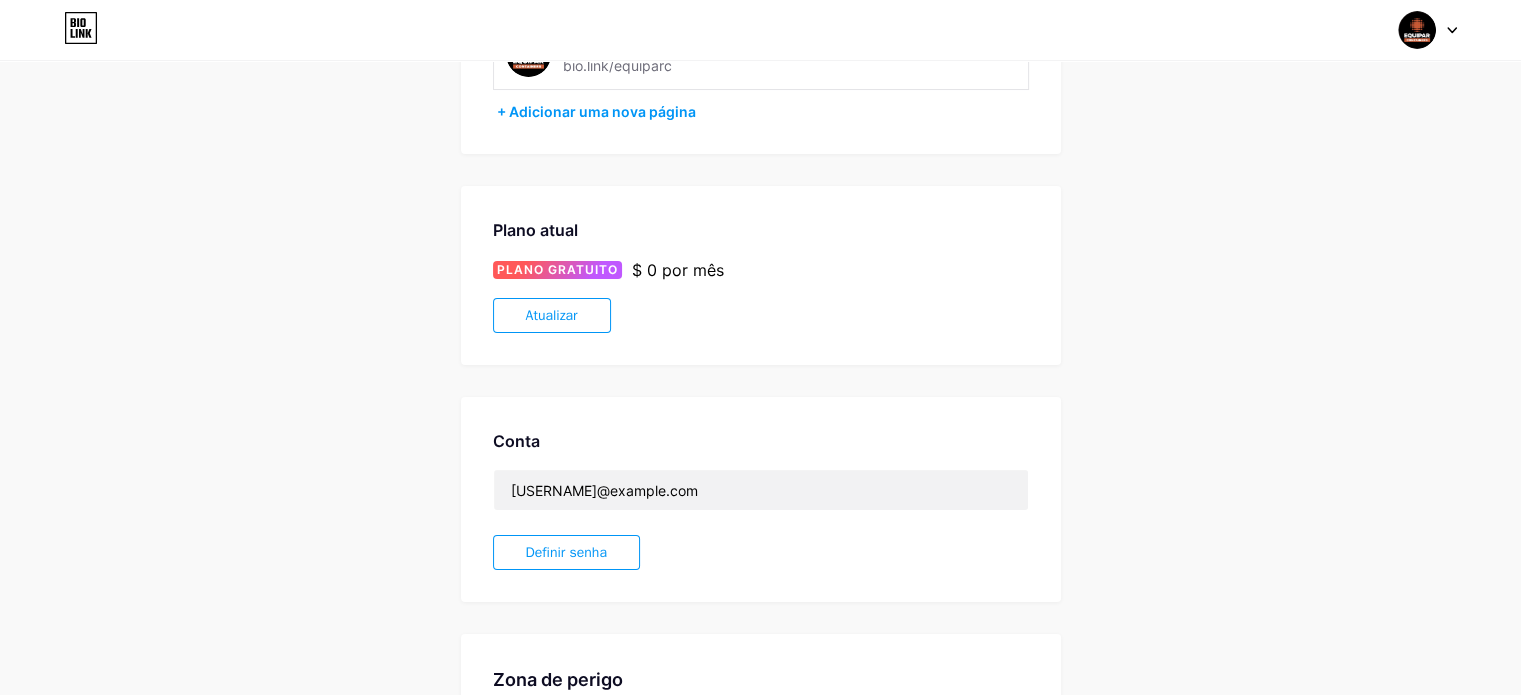 scroll, scrollTop: 418, scrollLeft: 0, axis: vertical 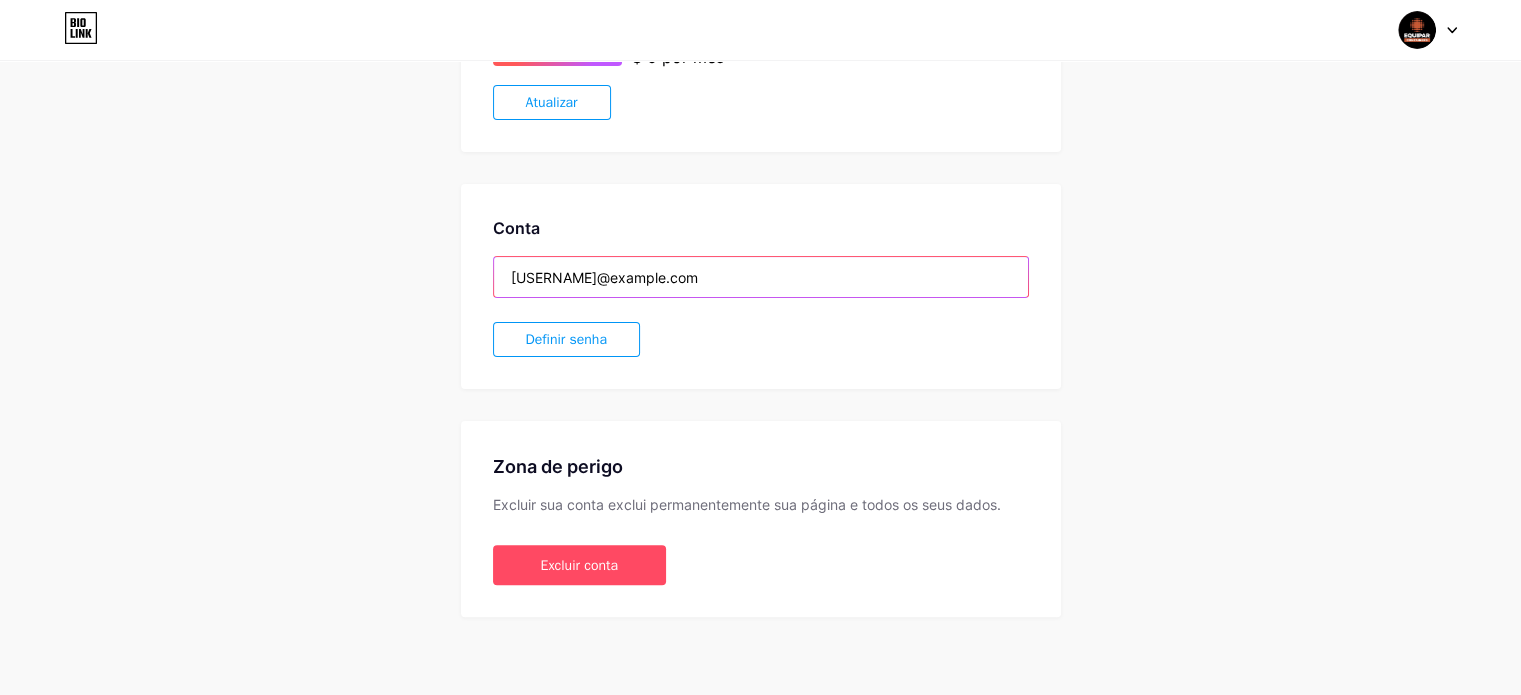 drag, startPoint x: 664, startPoint y: 281, endPoint x: 656, endPoint y: 302, distance: 22.472204 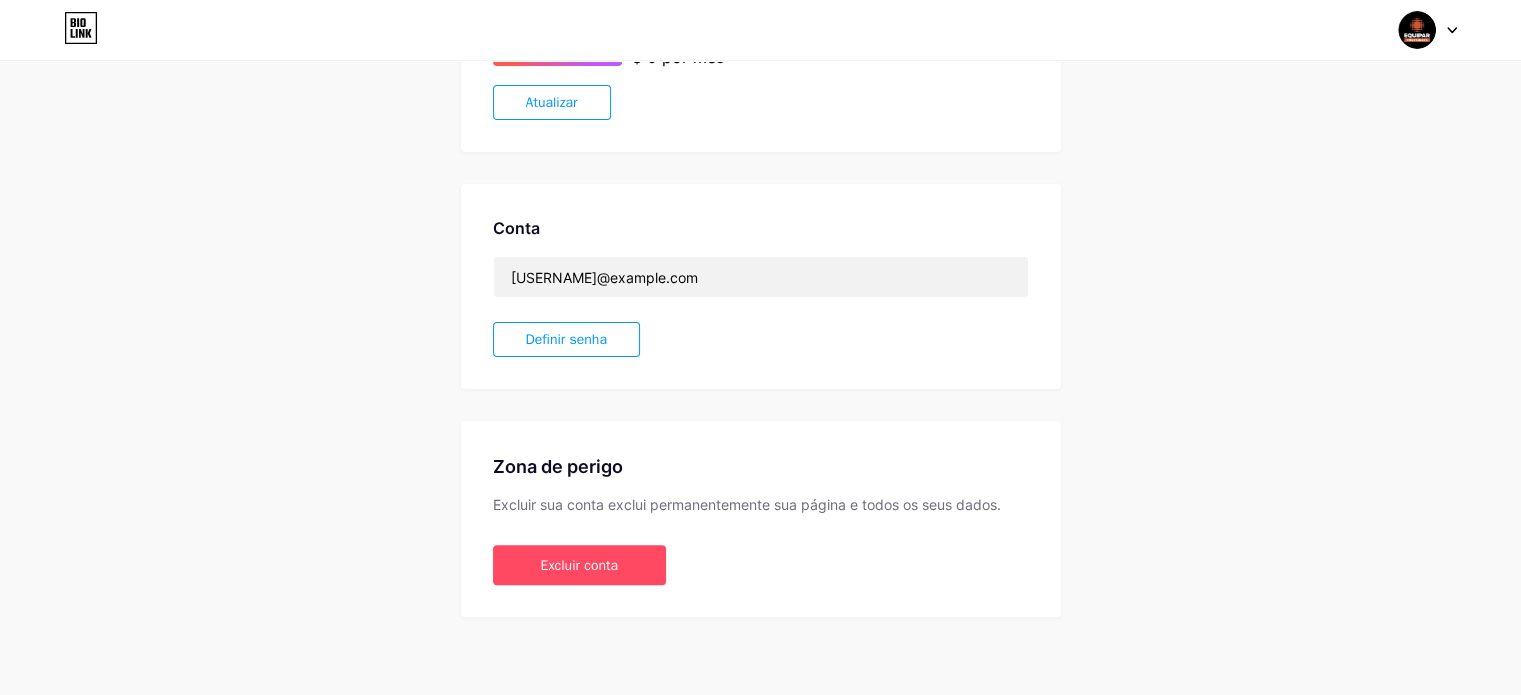 click on "Conta   equiparcontainers22@gmail.com
Definir senha" at bounding box center (761, 286) 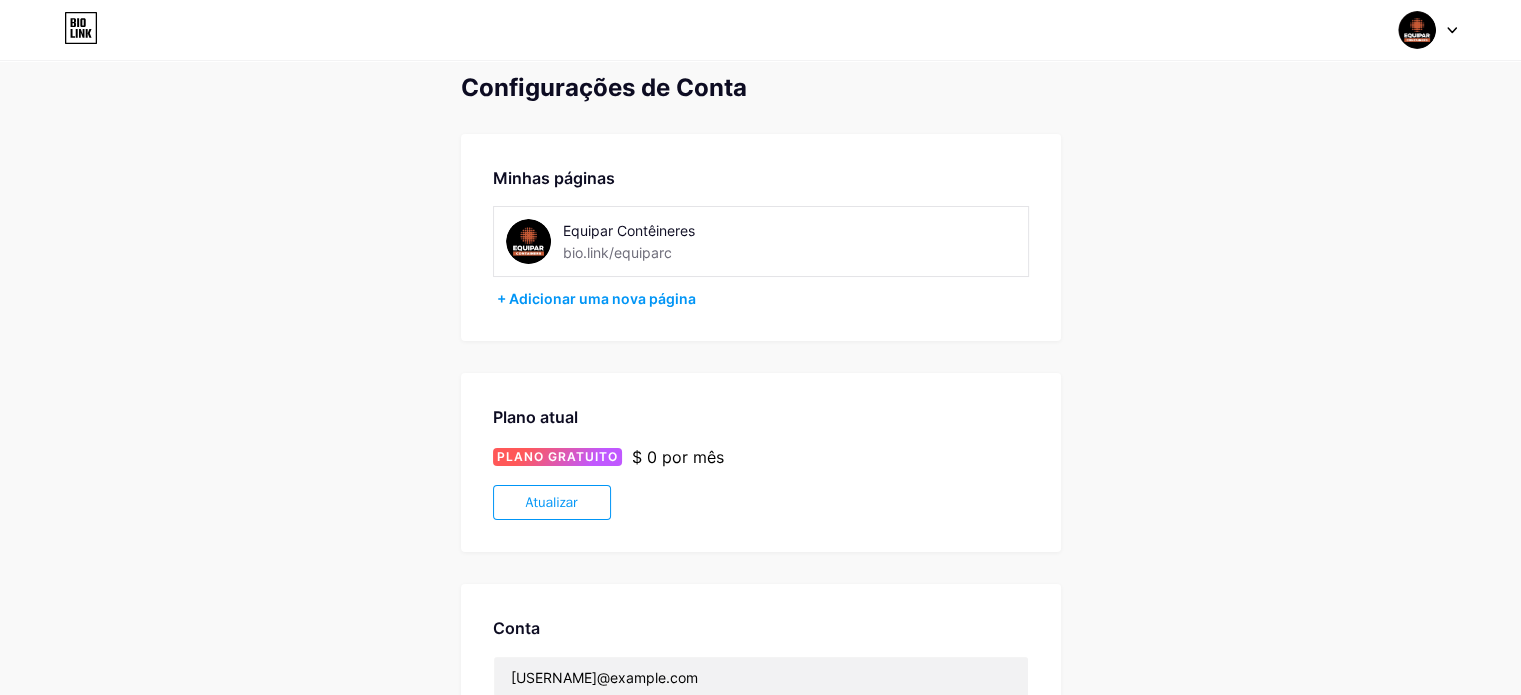 scroll, scrollTop: 0, scrollLeft: 0, axis: both 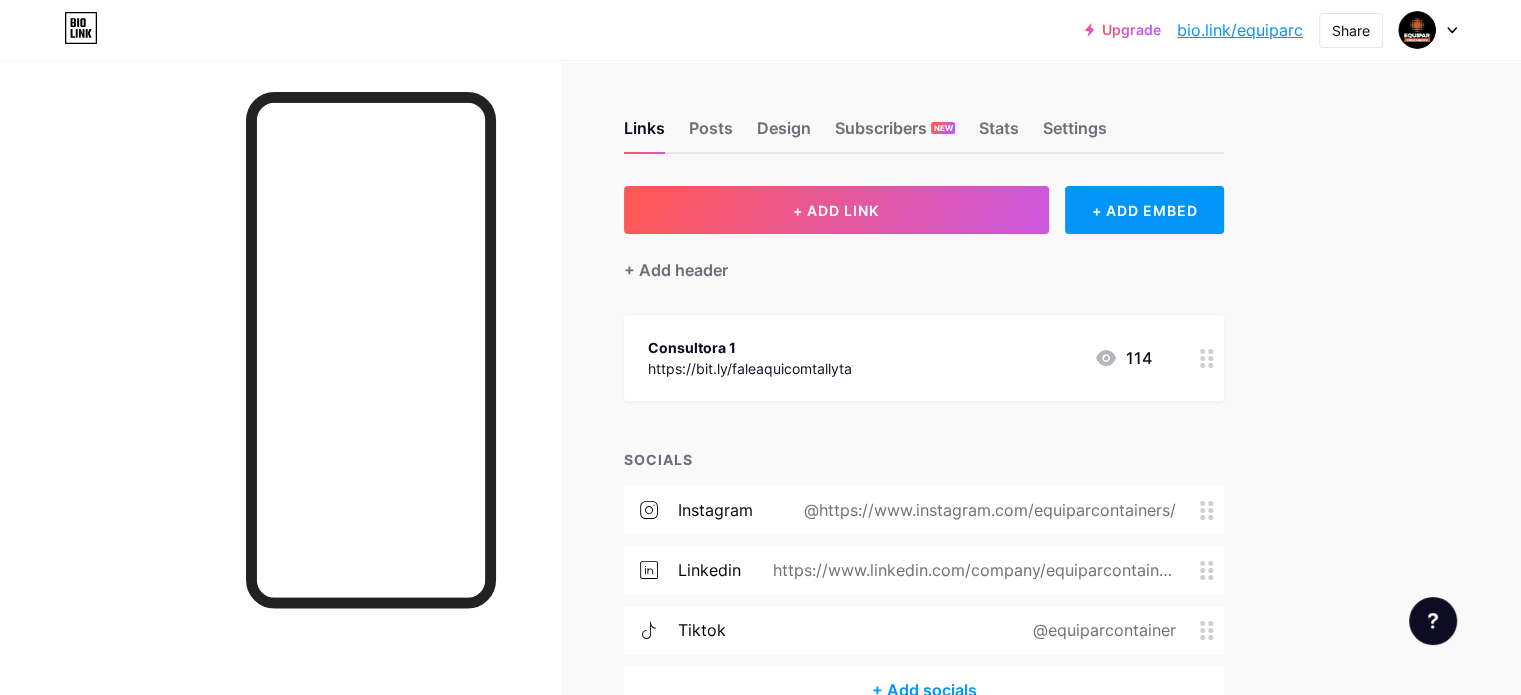 click 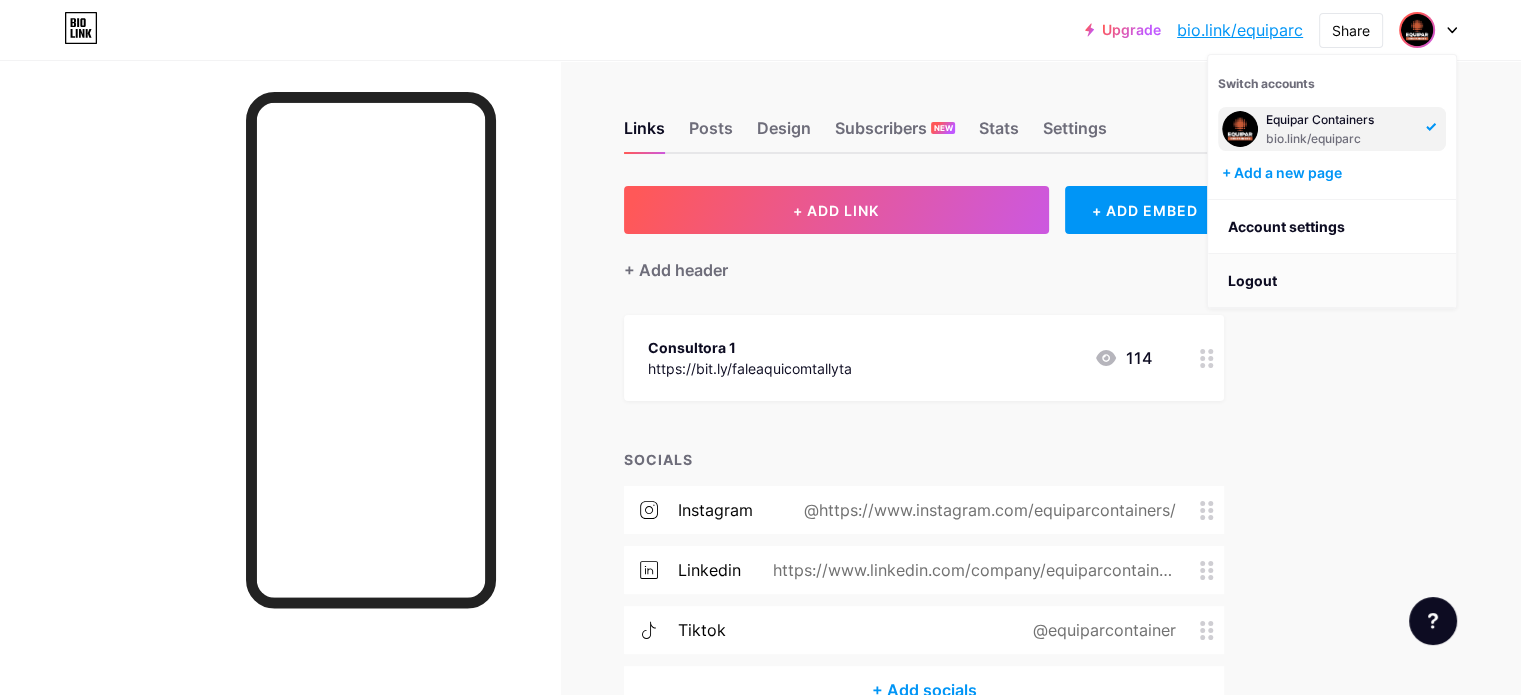 click on "Logout" at bounding box center (1332, 281) 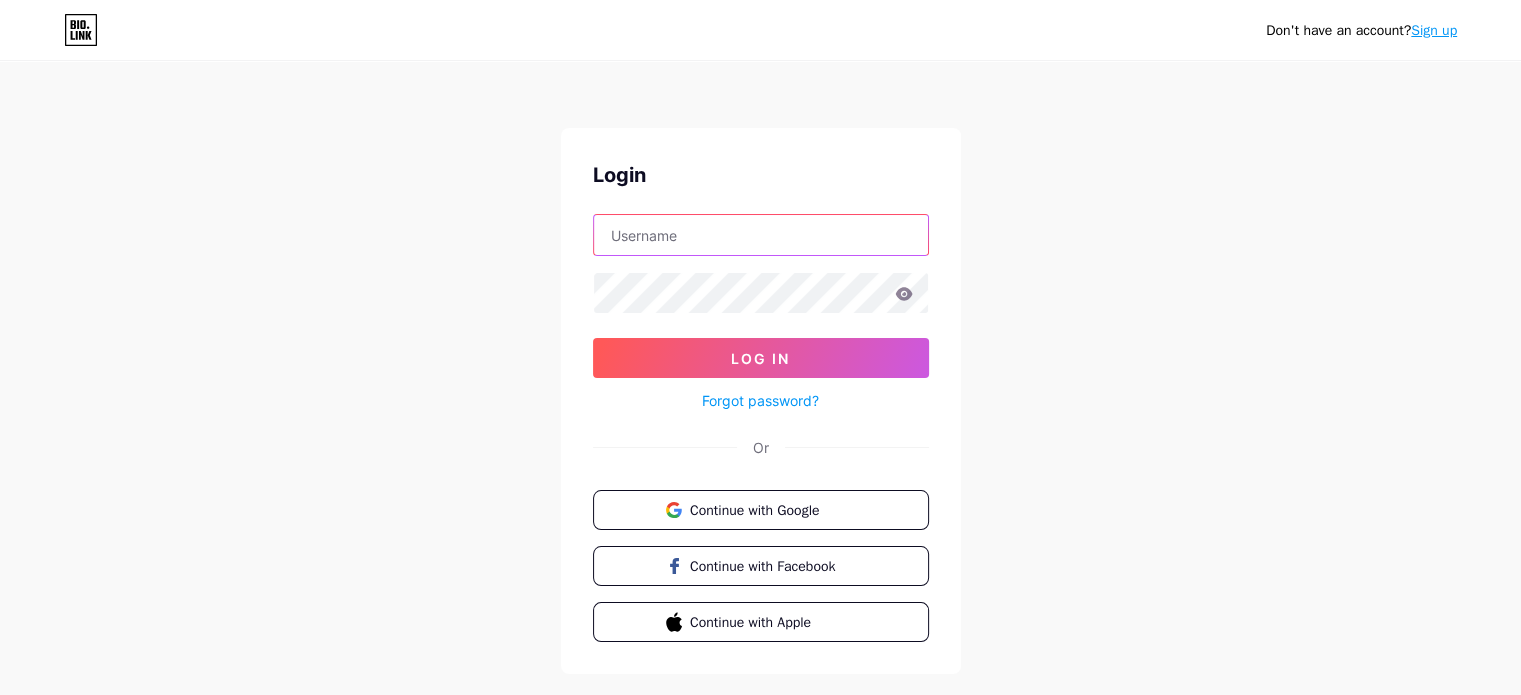 click at bounding box center [761, 235] 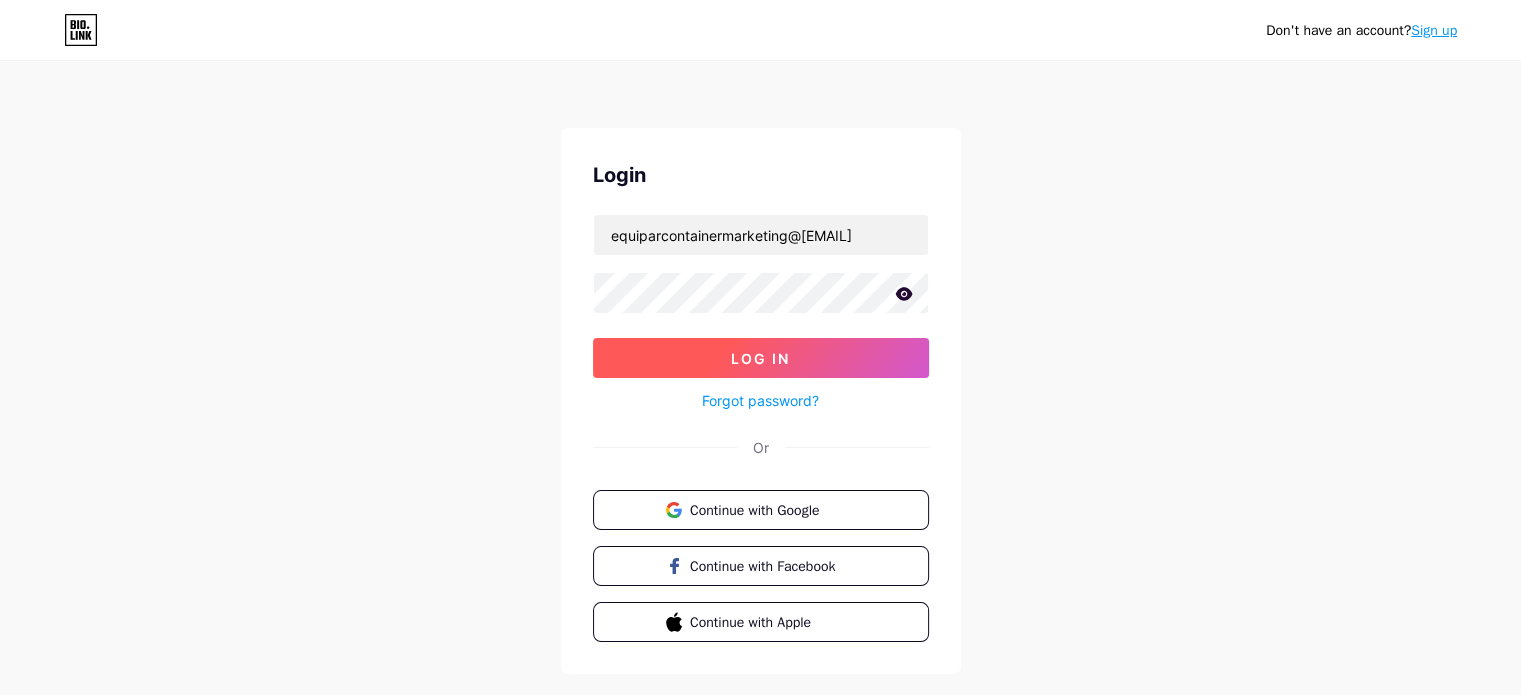 click on "Log In" at bounding box center (761, 358) 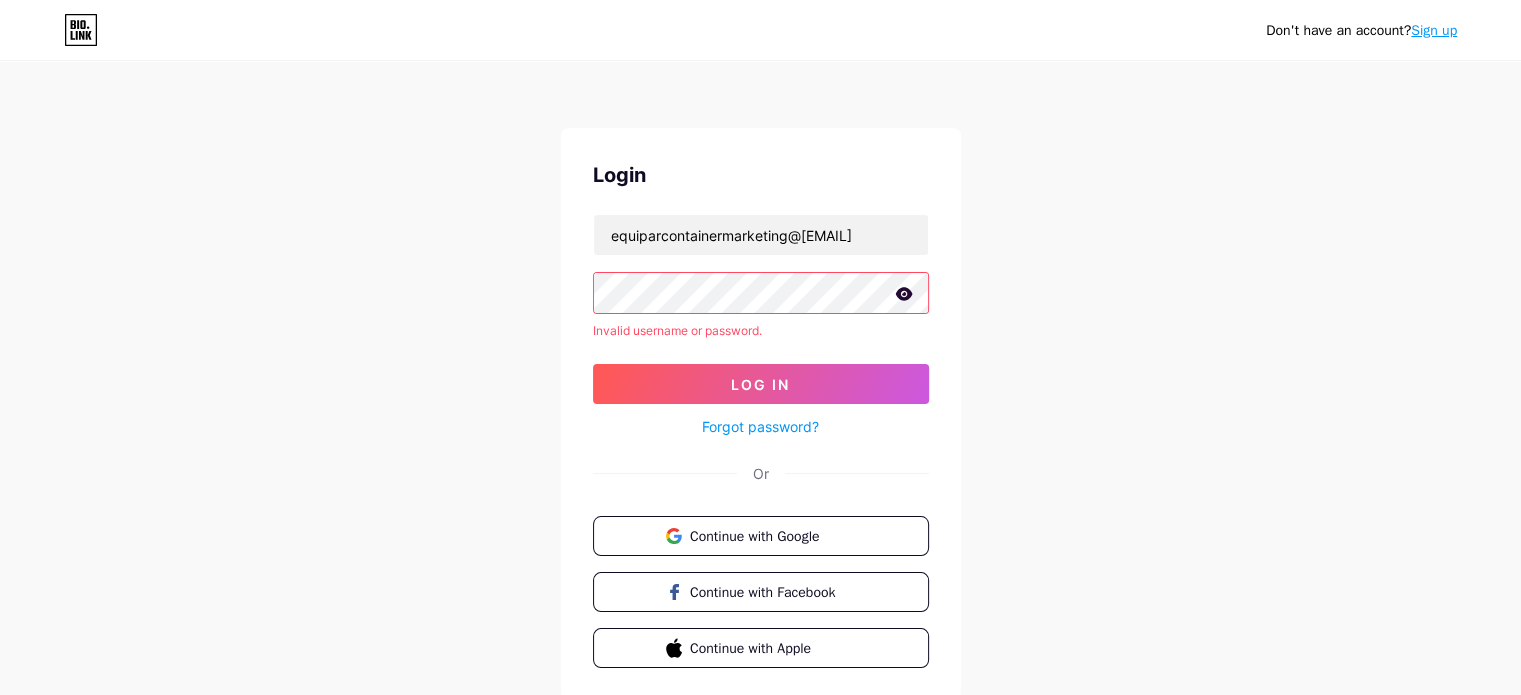click on "Don't have an account?  Sign up   Login     equiparcontainermarketing@[EMAIL]           Invalid username or password.     Log In
Forgot password?
Or       Continue with Google     Continue with Facebook
Continue with Apple" at bounding box center [760, 382] 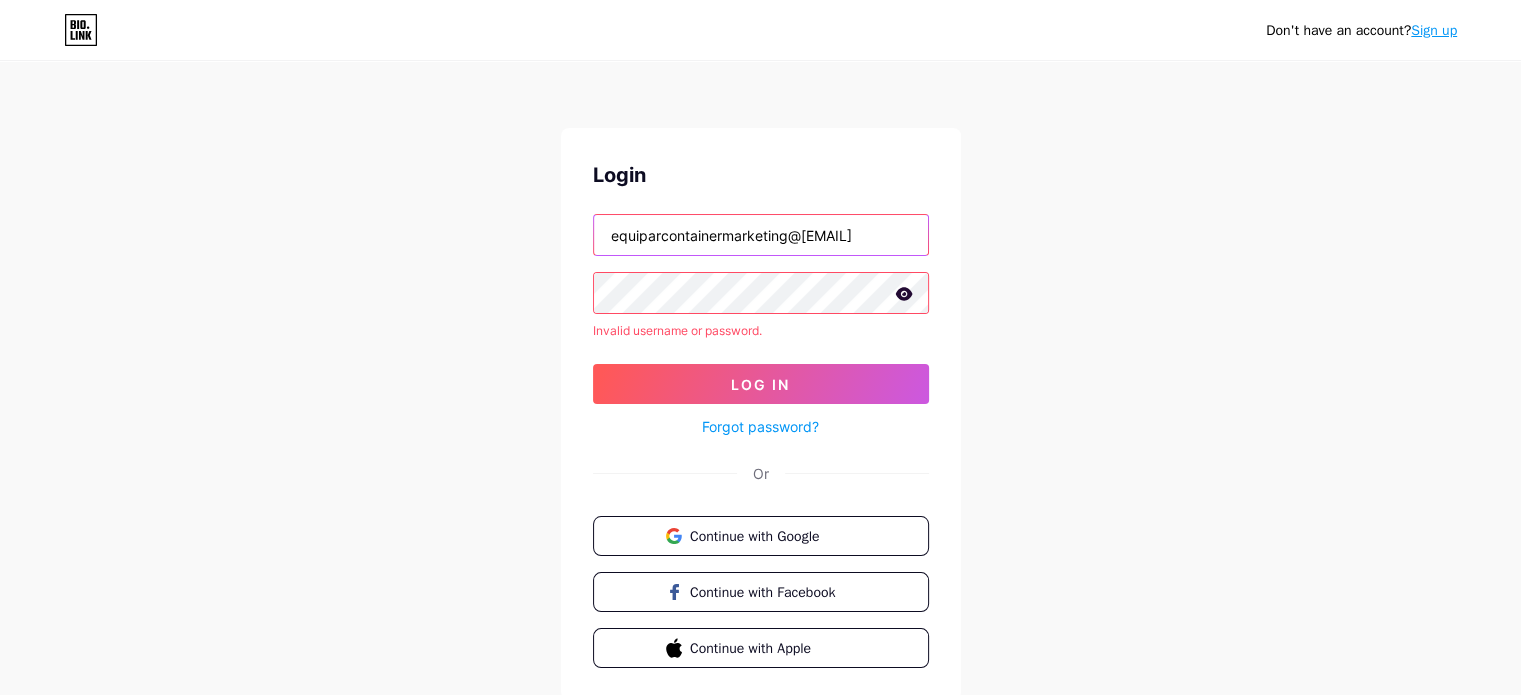 drag, startPoint x: 882, startPoint y: 235, endPoint x: 452, endPoint y: 235, distance: 430 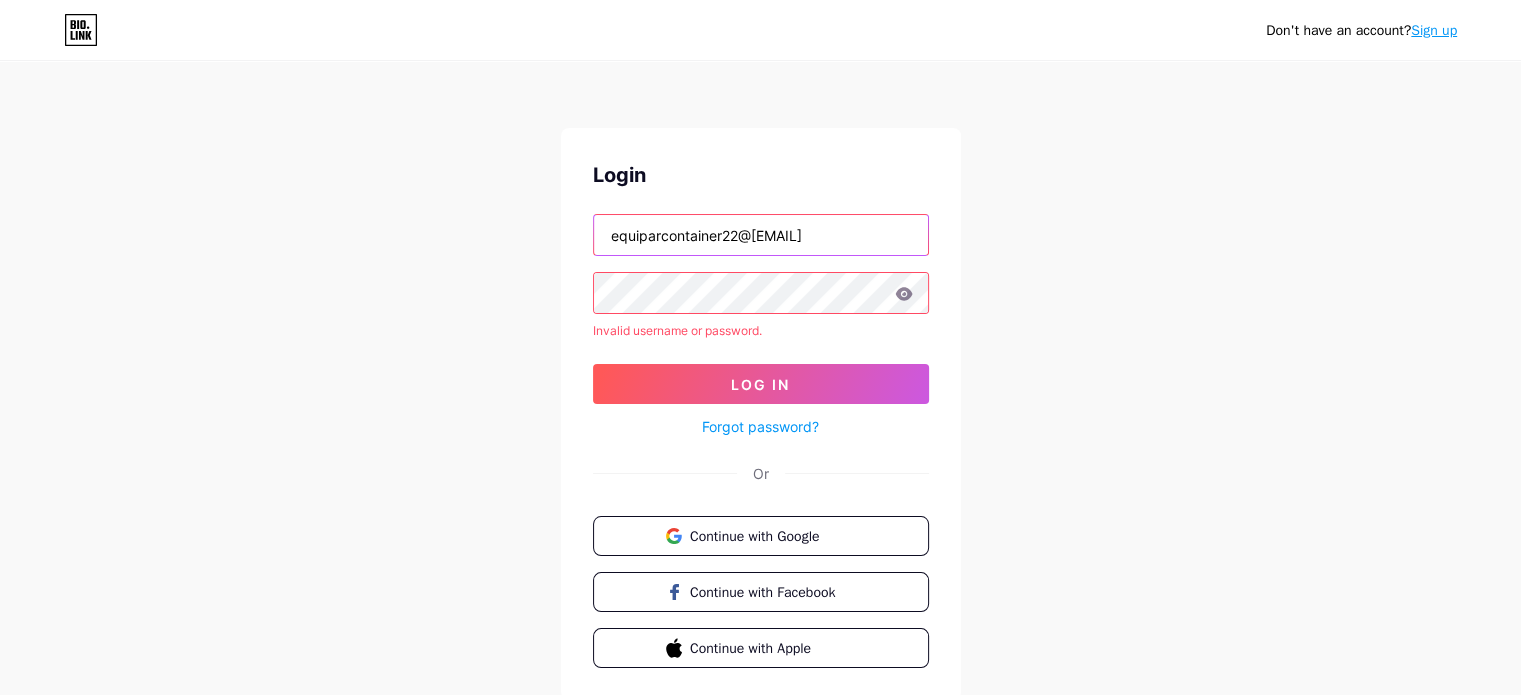 type on "equiparcontainer22@[EMAIL]" 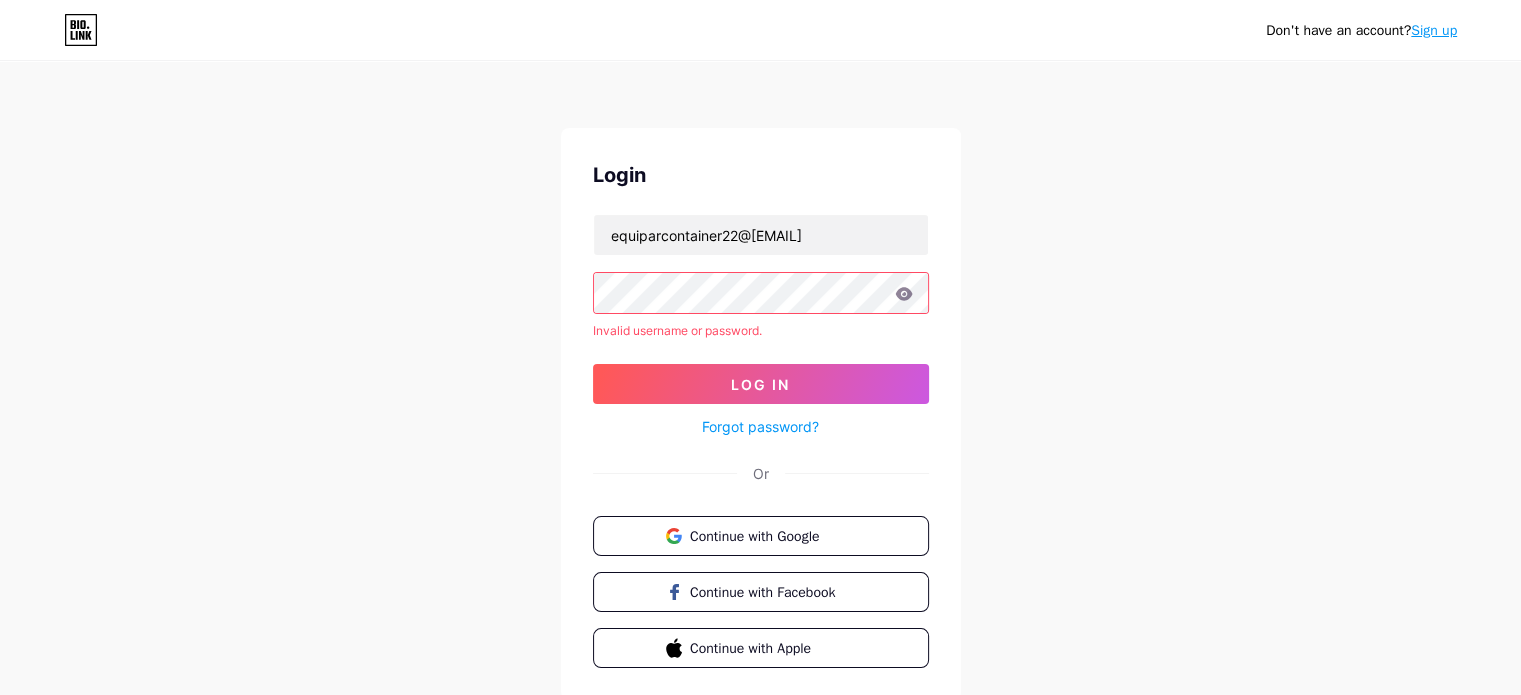 click on "Forgot password?" at bounding box center [760, 426] 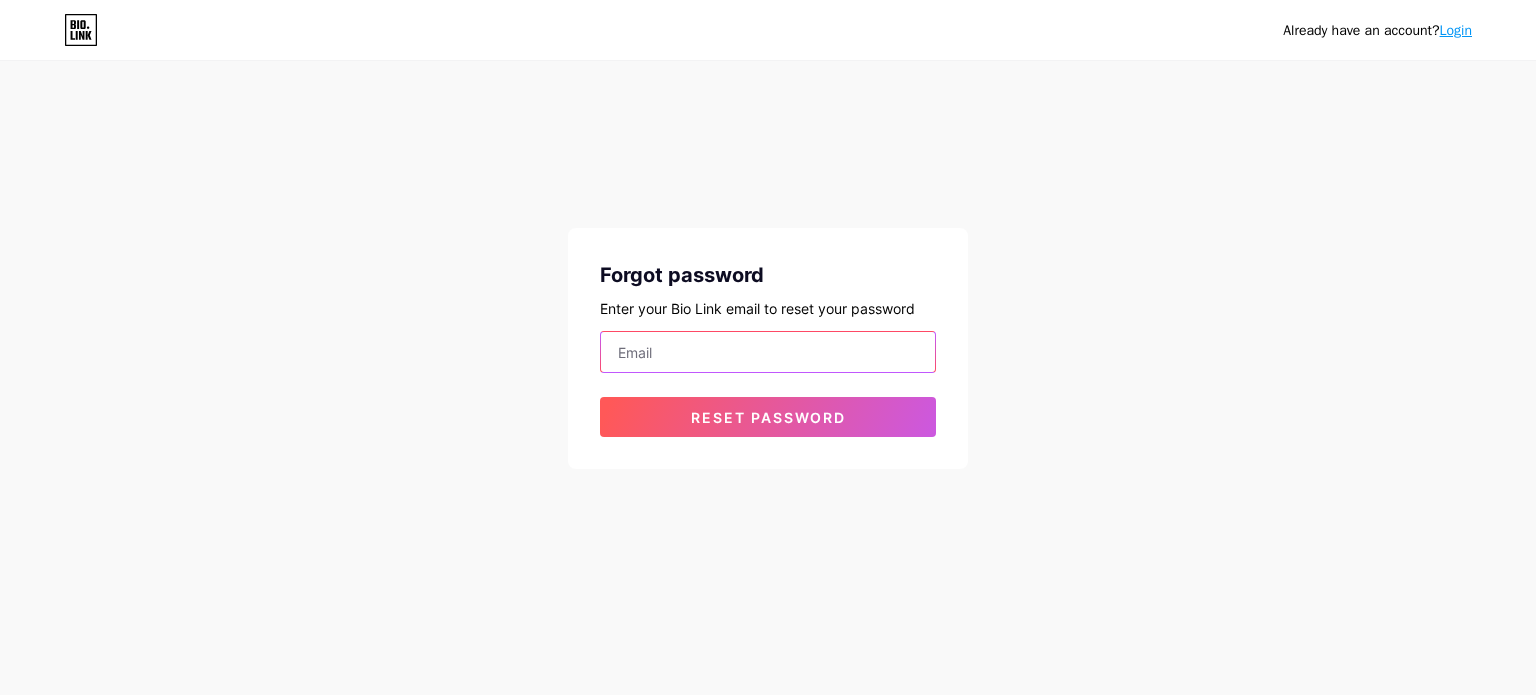 click at bounding box center (768, 352) 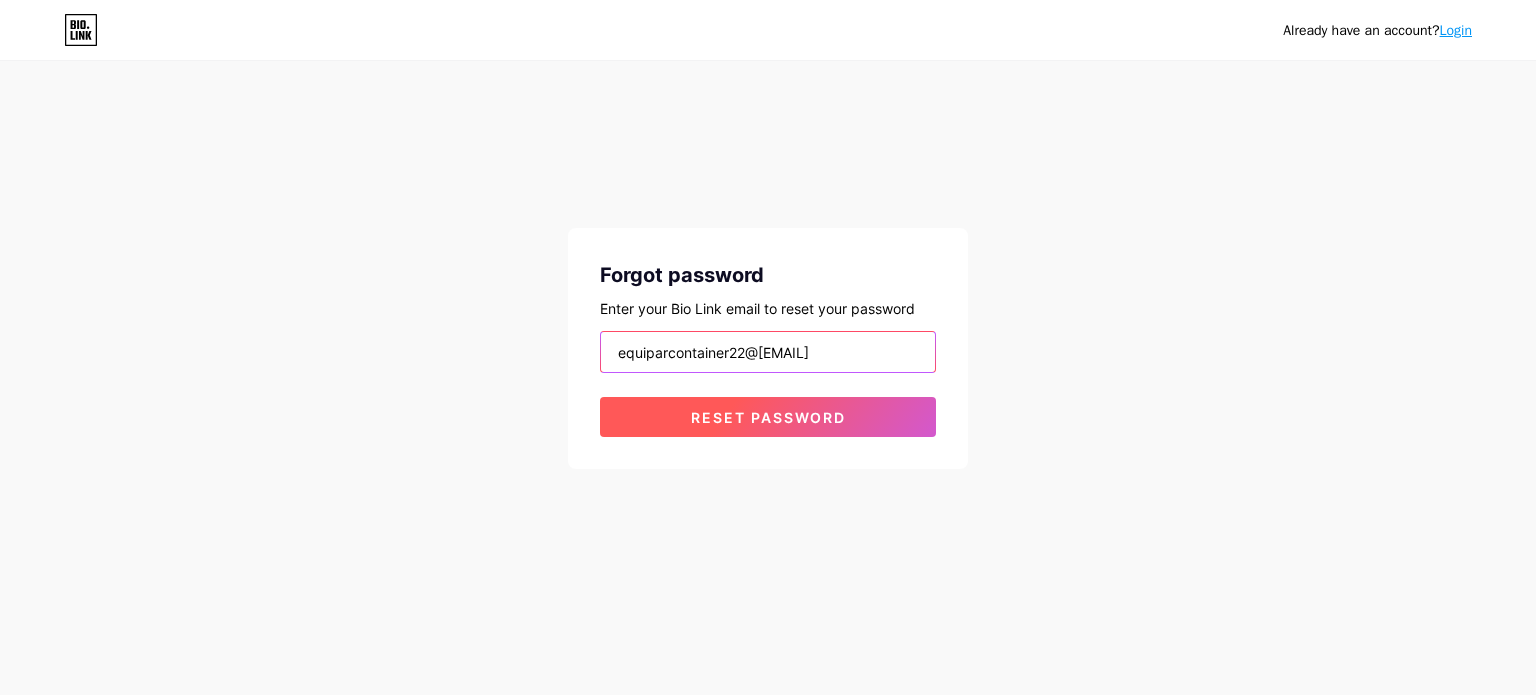 type on "equiparcontainer22@[EMAIL]" 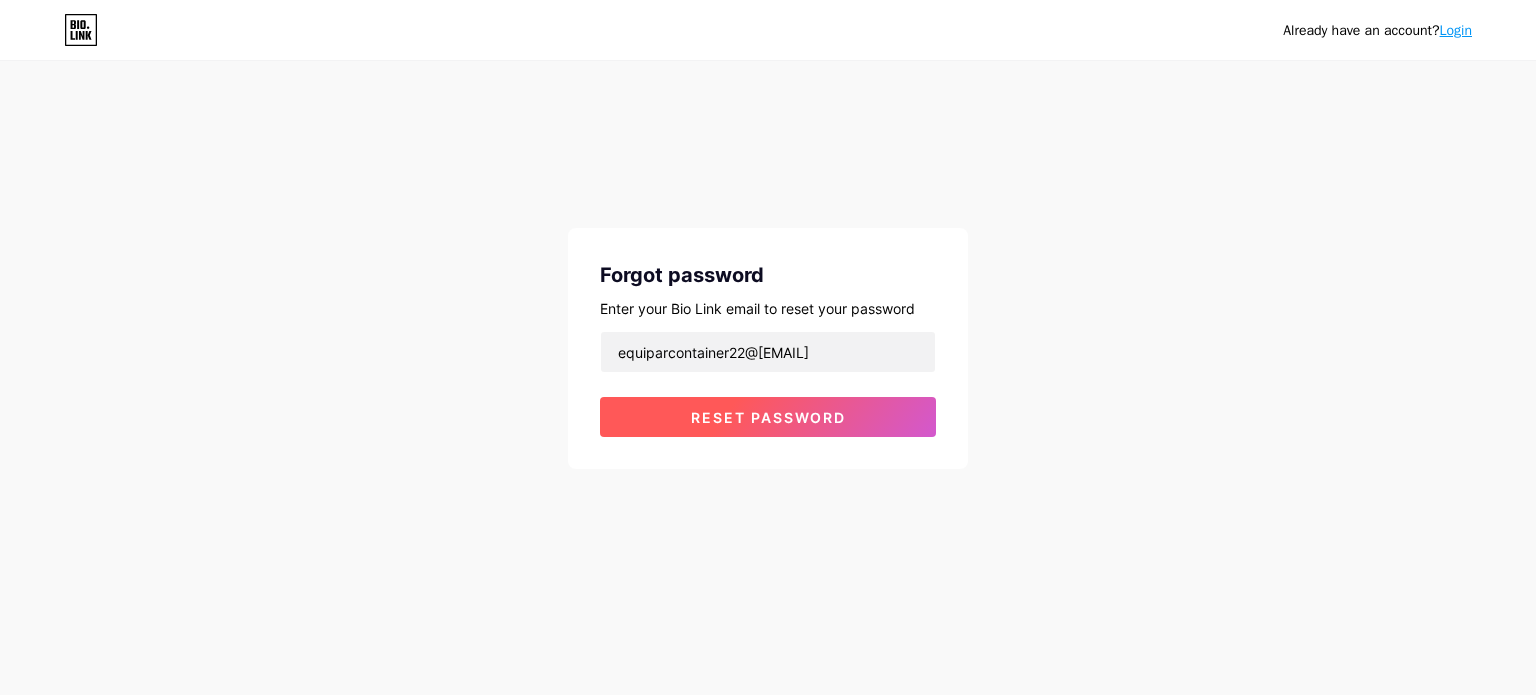 click on "Reset password" at bounding box center (768, 417) 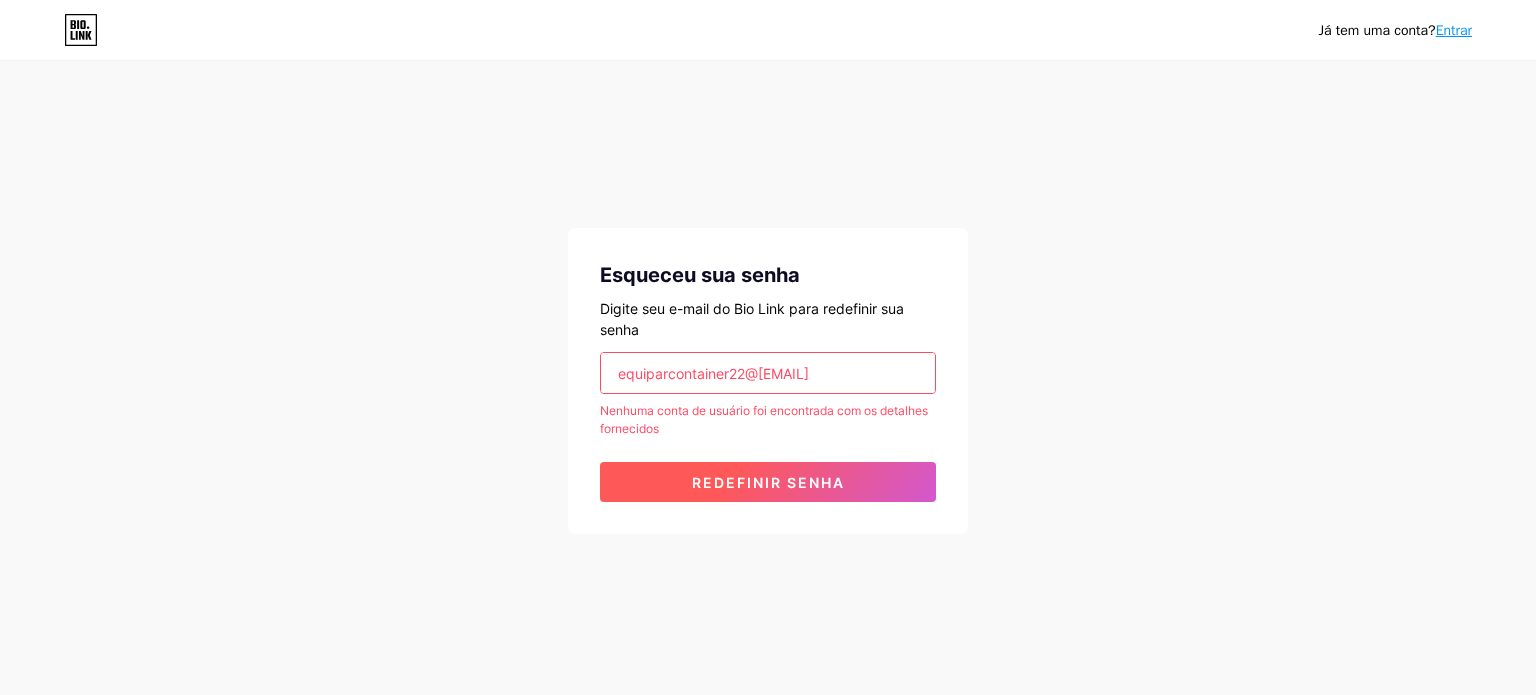 click on "Redefinir senha" at bounding box center (768, 482) 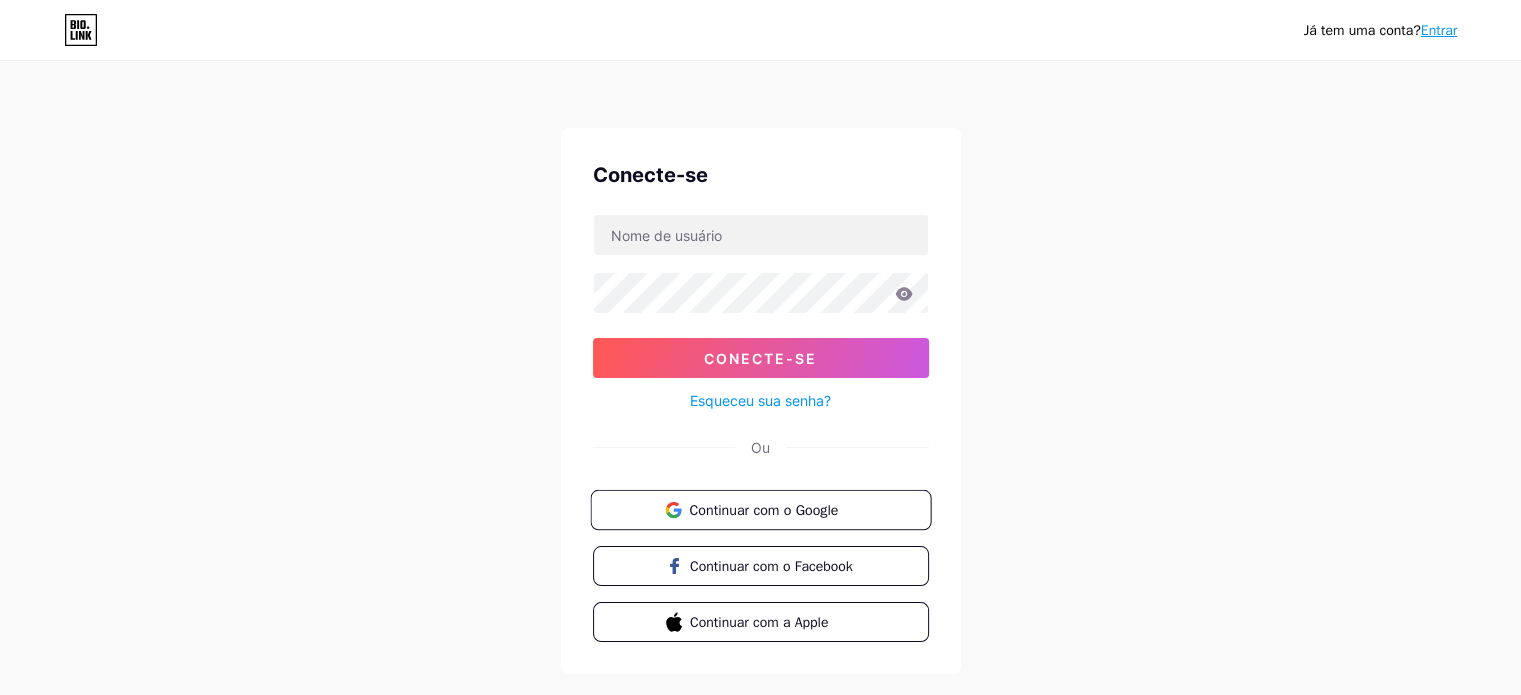 click on "Continuar com o Google" at bounding box center (772, 509) 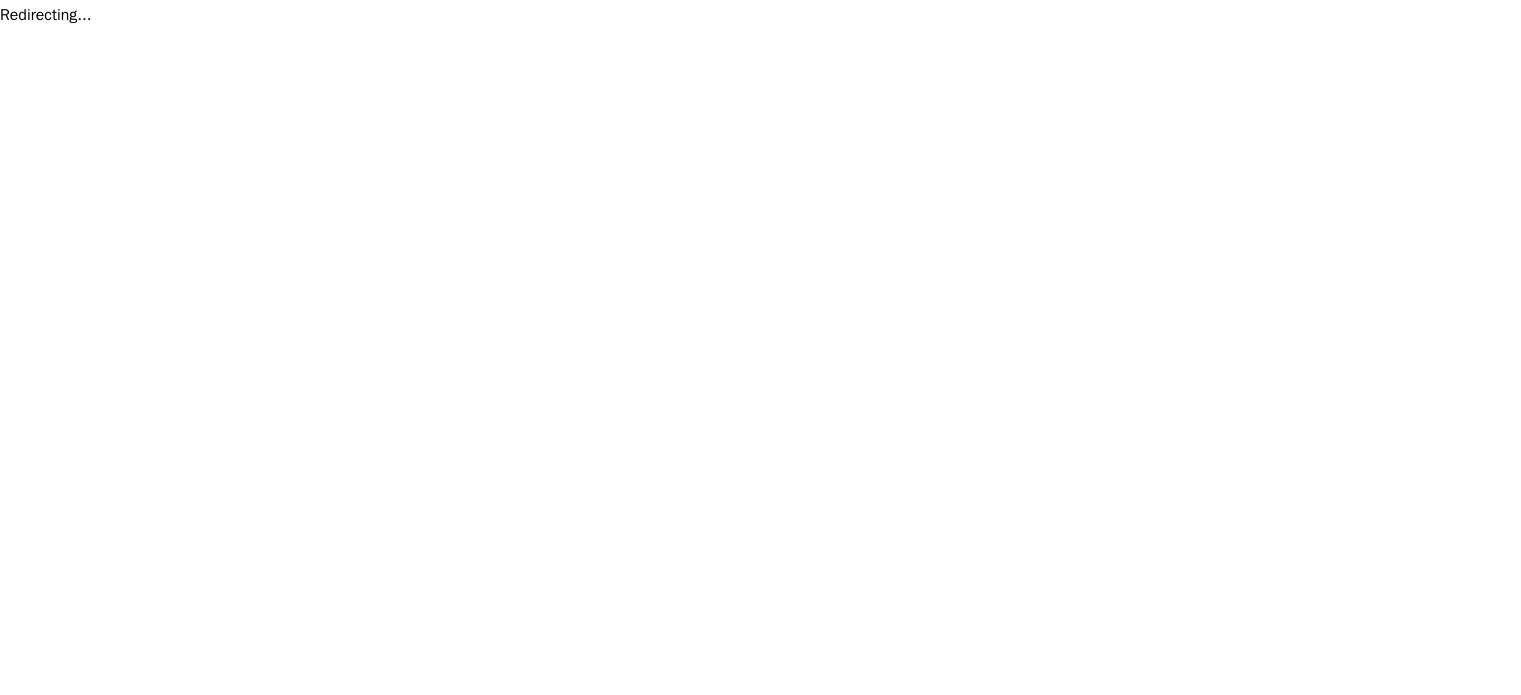 scroll, scrollTop: 0, scrollLeft: 0, axis: both 